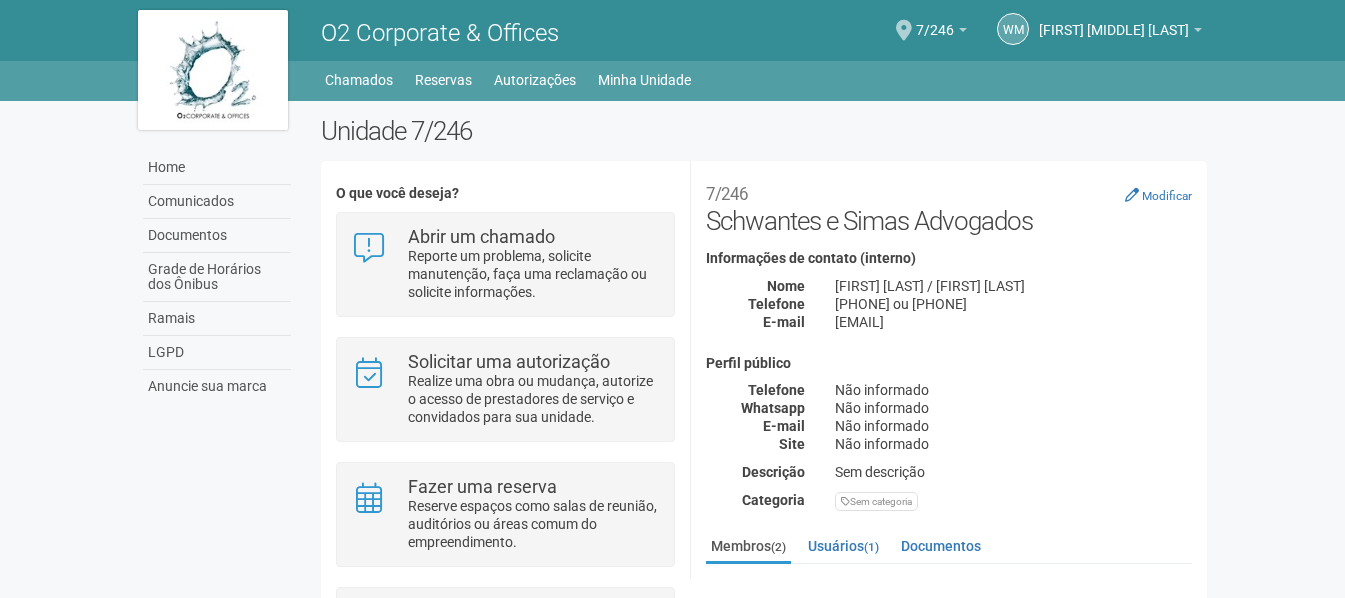 scroll, scrollTop: 0, scrollLeft: 0, axis: both 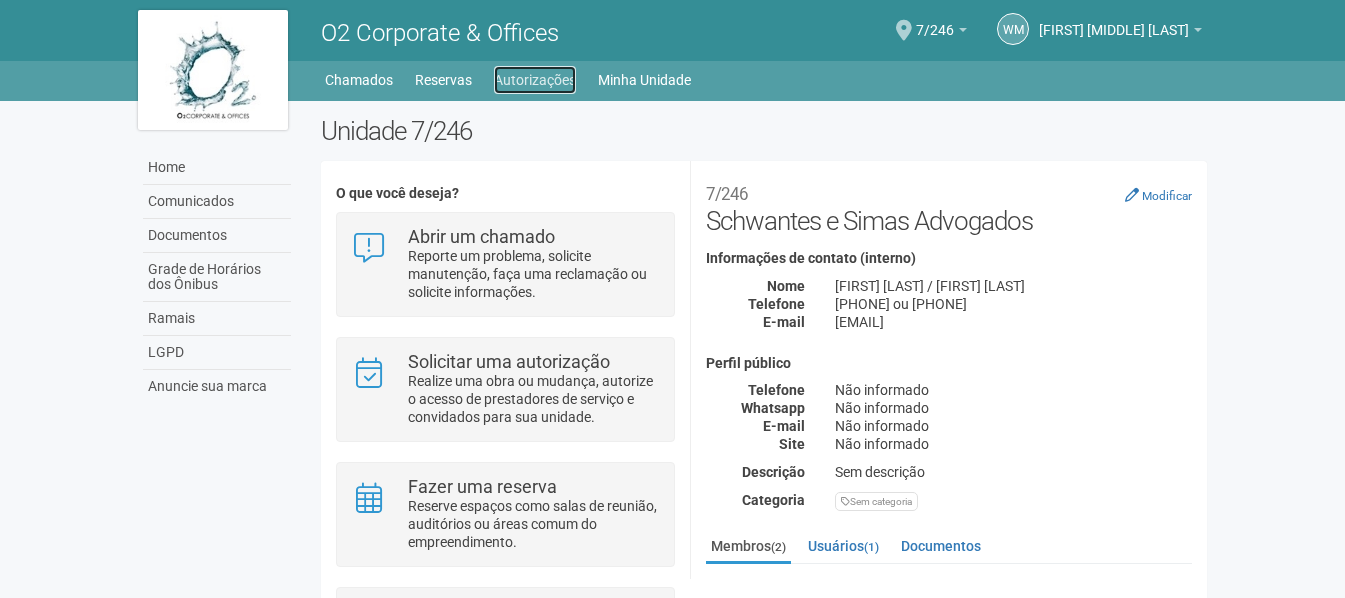 click on "Autorizações" at bounding box center [535, 80] 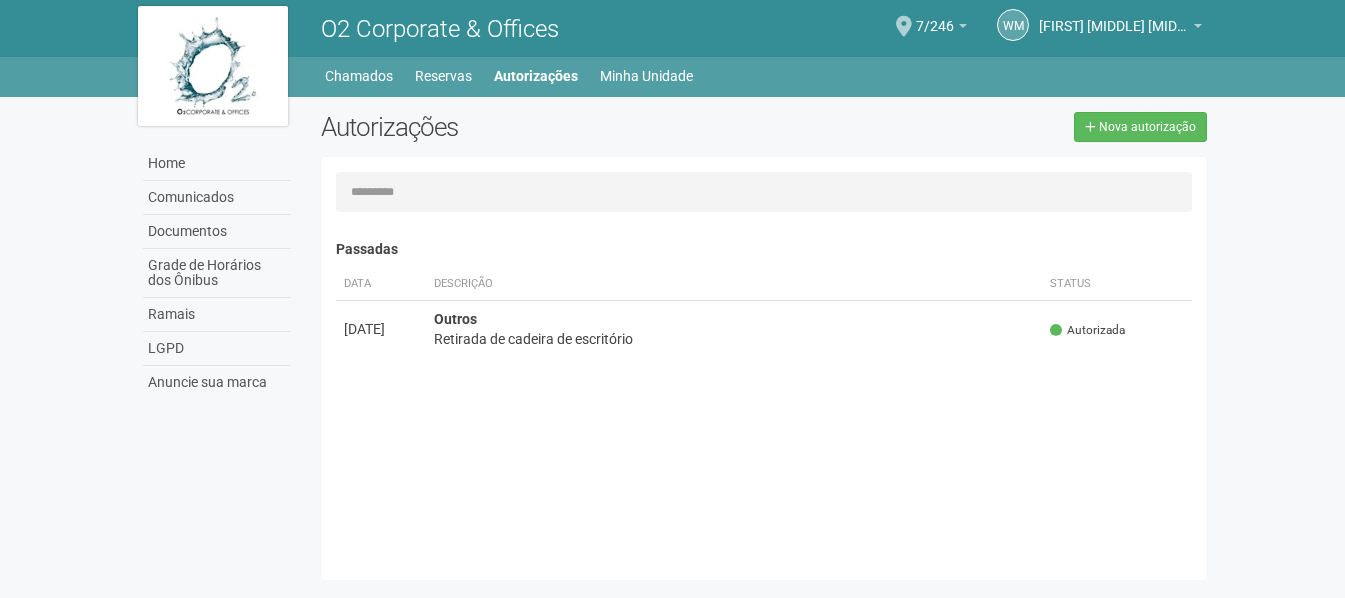 scroll, scrollTop: 0, scrollLeft: 0, axis: both 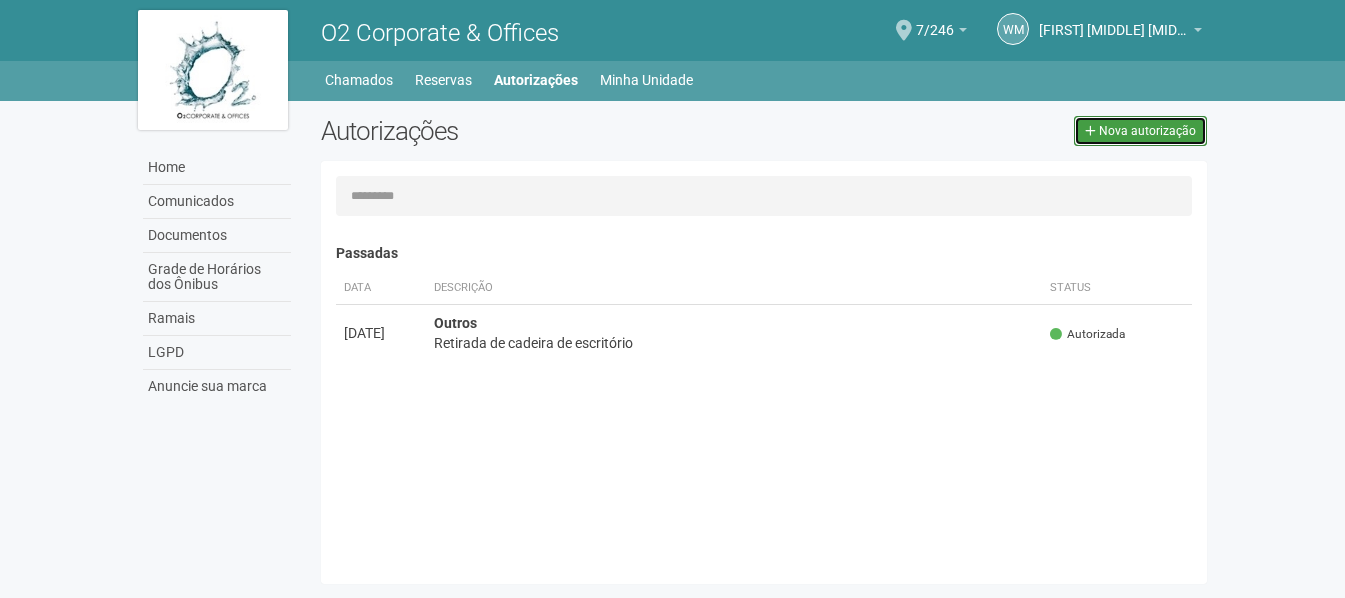 click on "Nova autorização" at bounding box center (1147, 131) 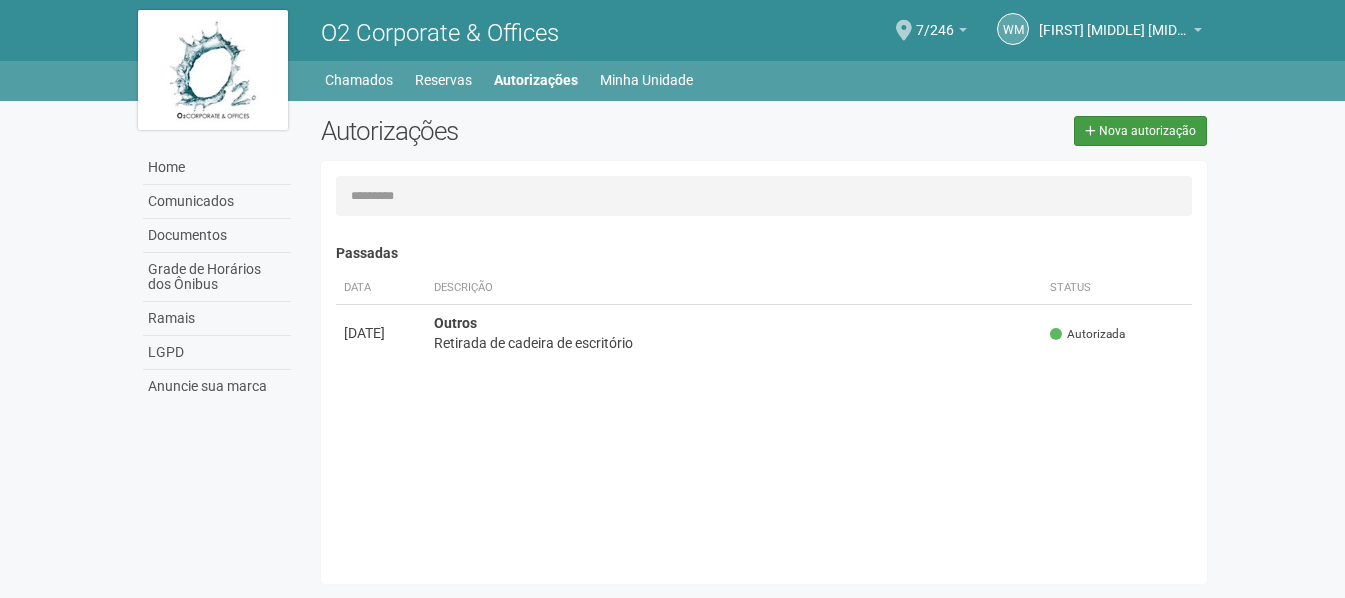 select on "**" 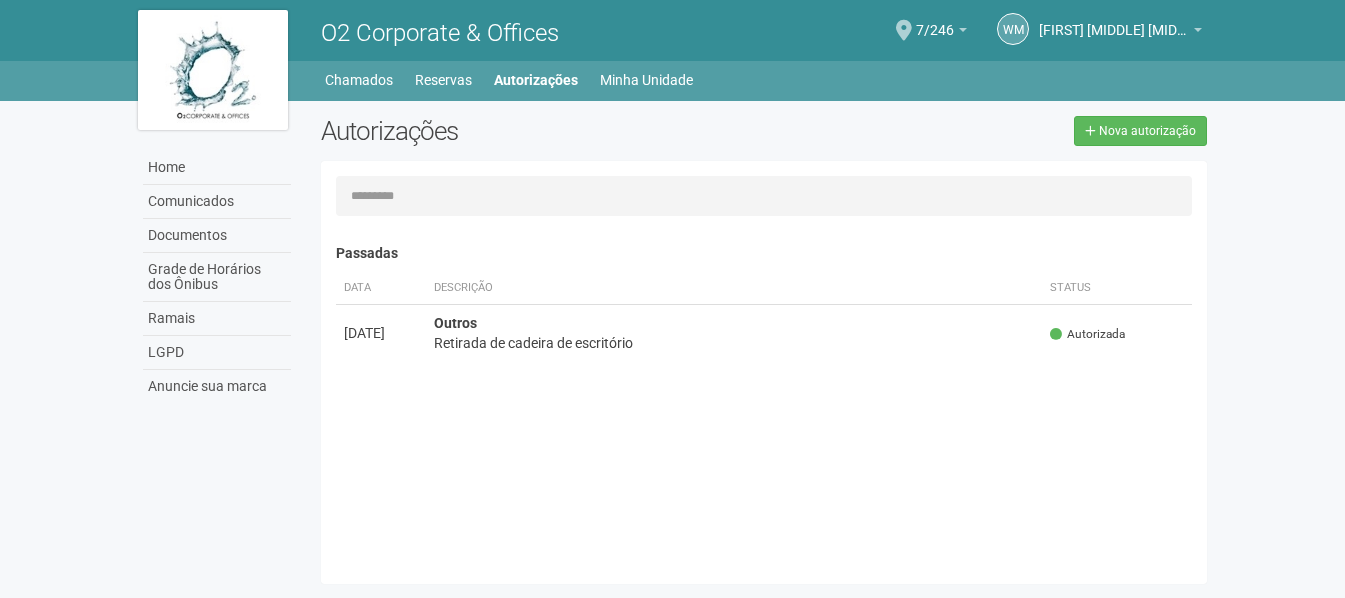scroll, scrollTop: 31, scrollLeft: 0, axis: vertical 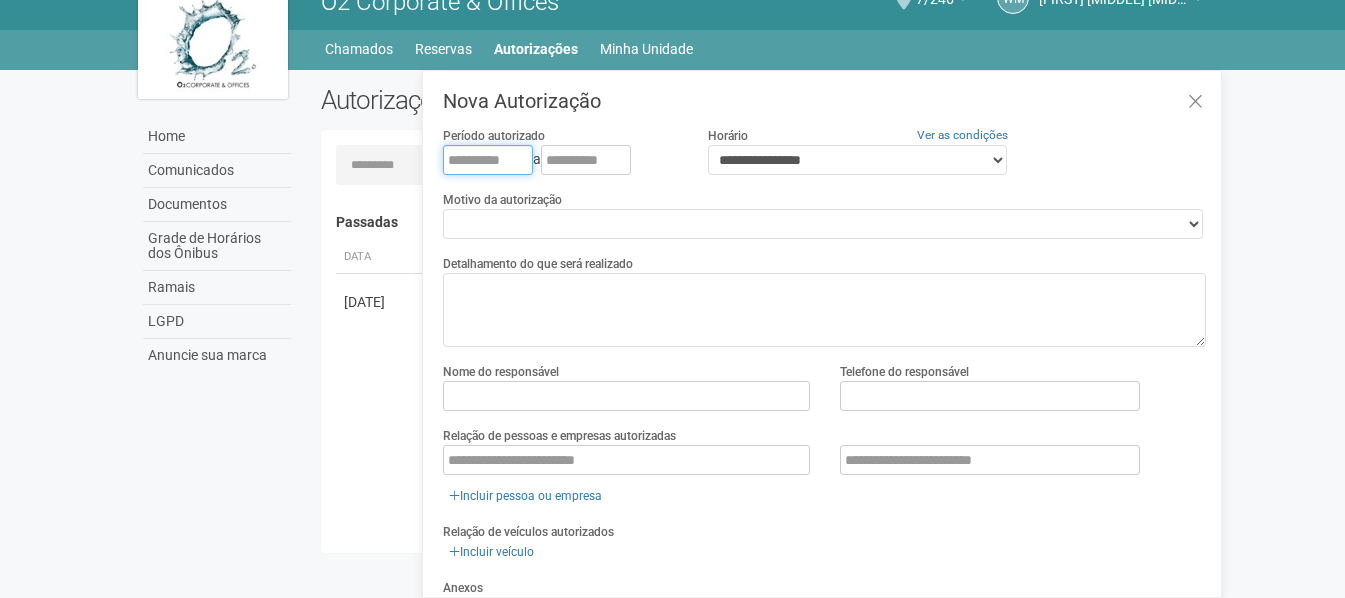 click at bounding box center (488, 160) 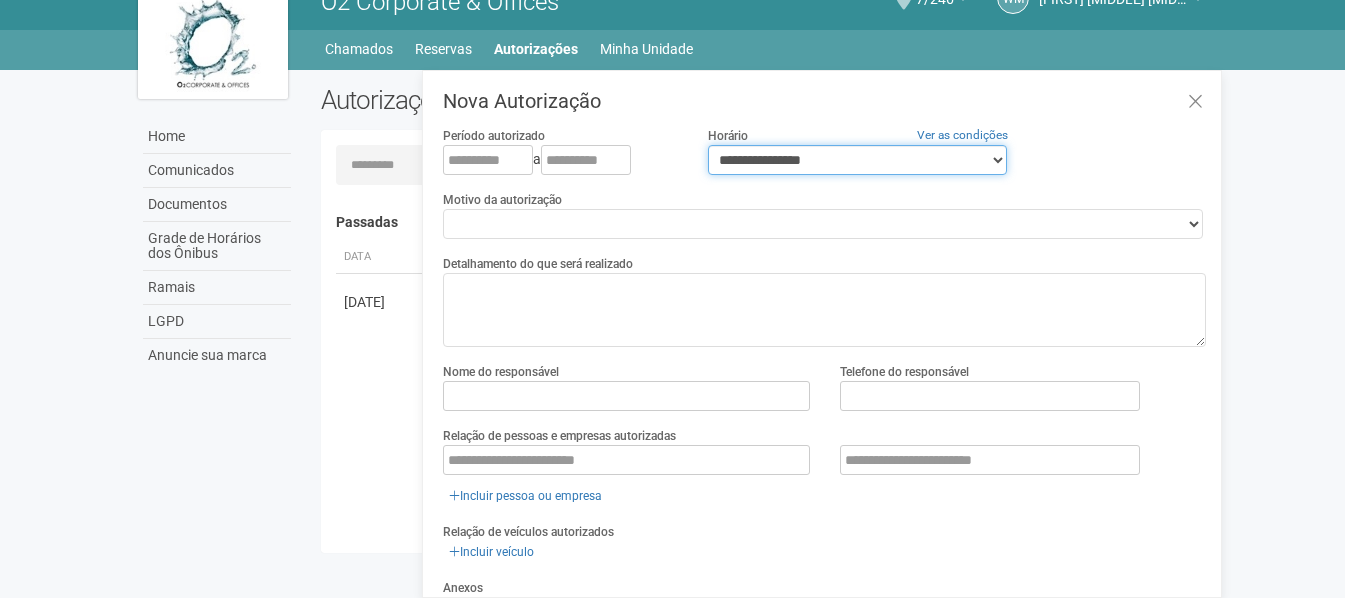 click on "**********" at bounding box center [857, 160] 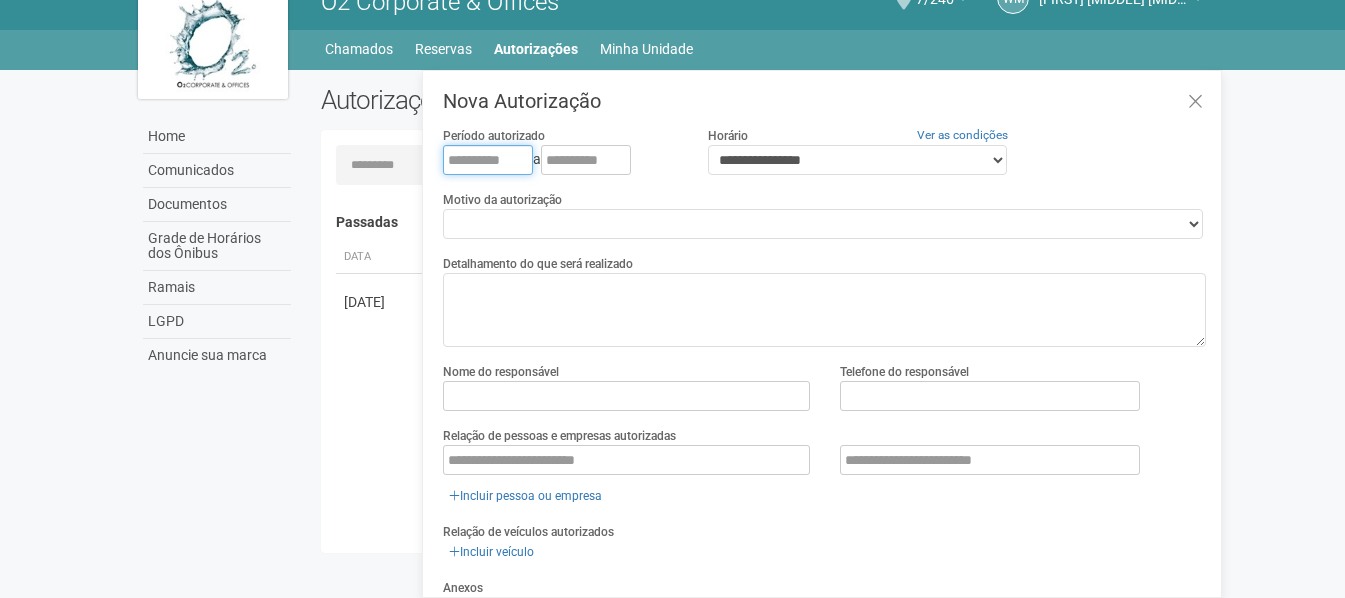 click at bounding box center (488, 160) 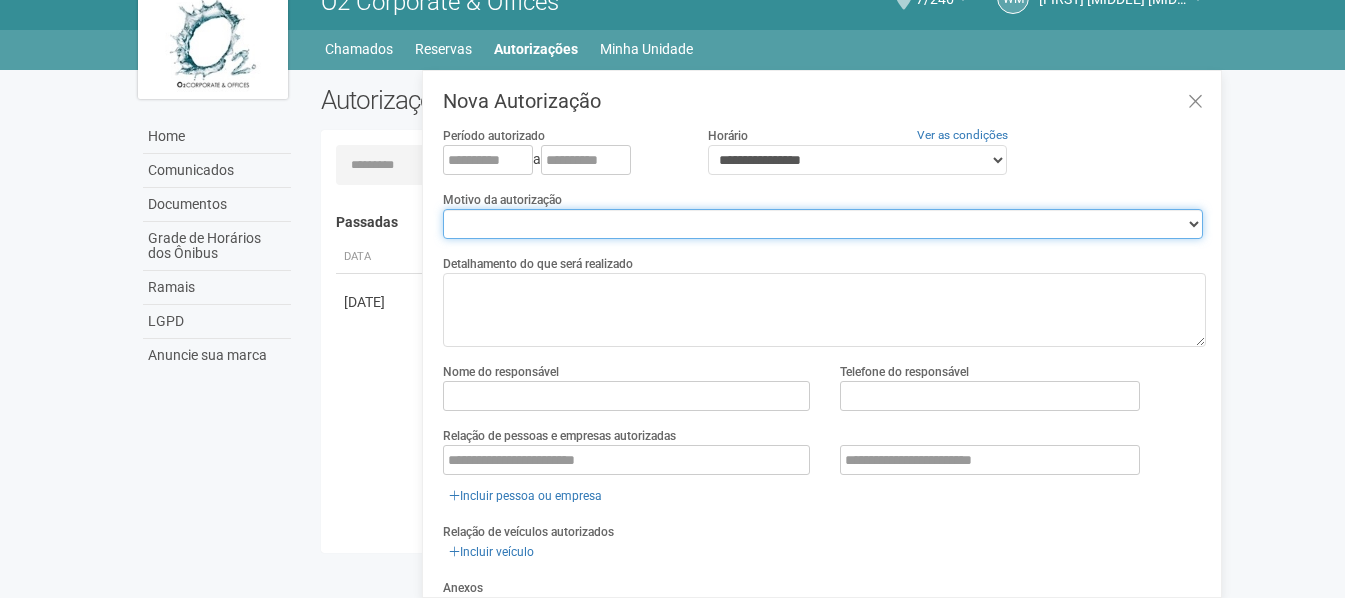 click on "**********" at bounding box center (823, 224) 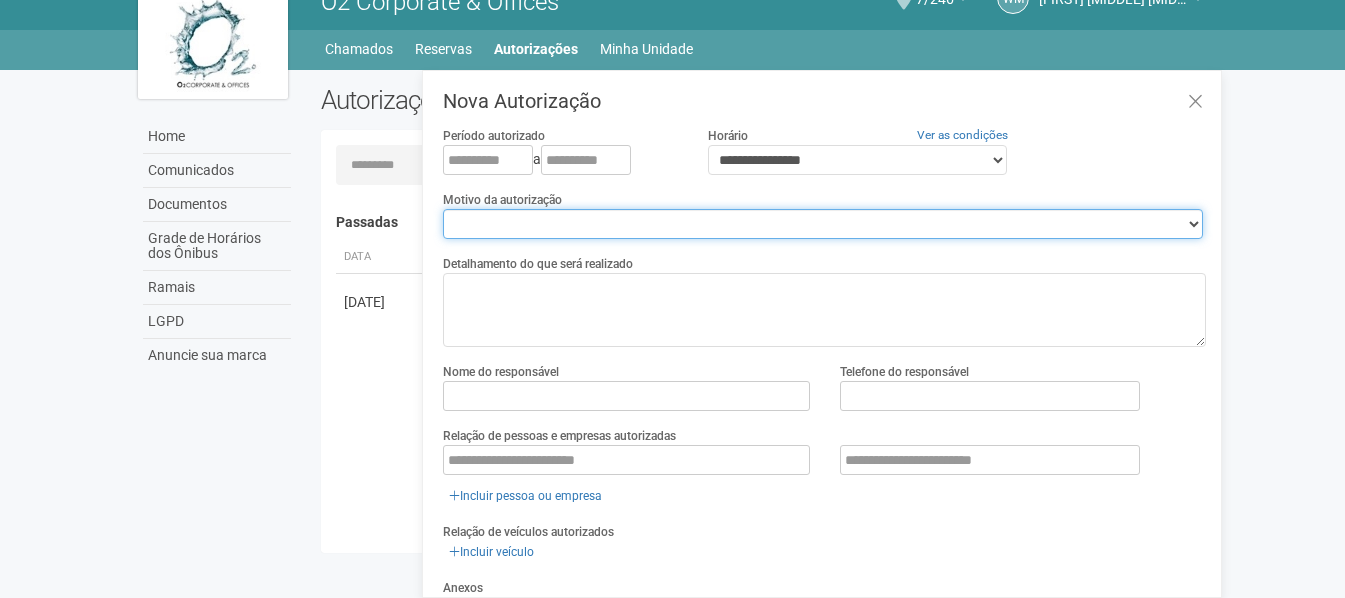 select on "*******" 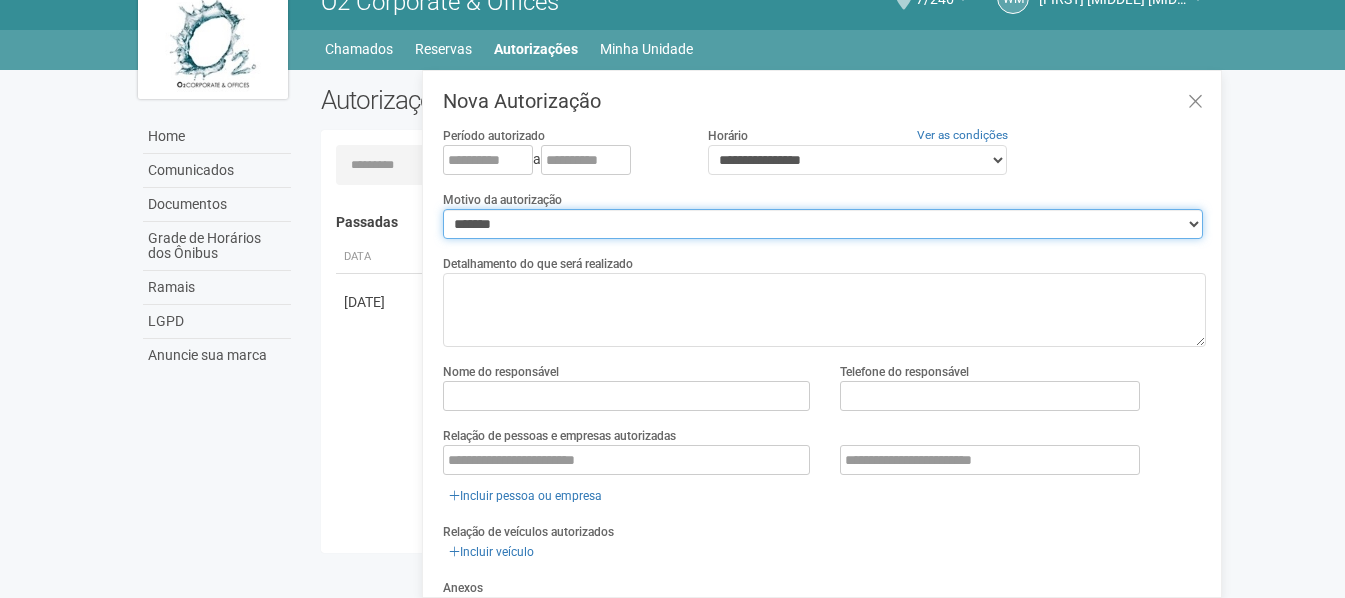 click on "**********" at bounding box center [823, 224] 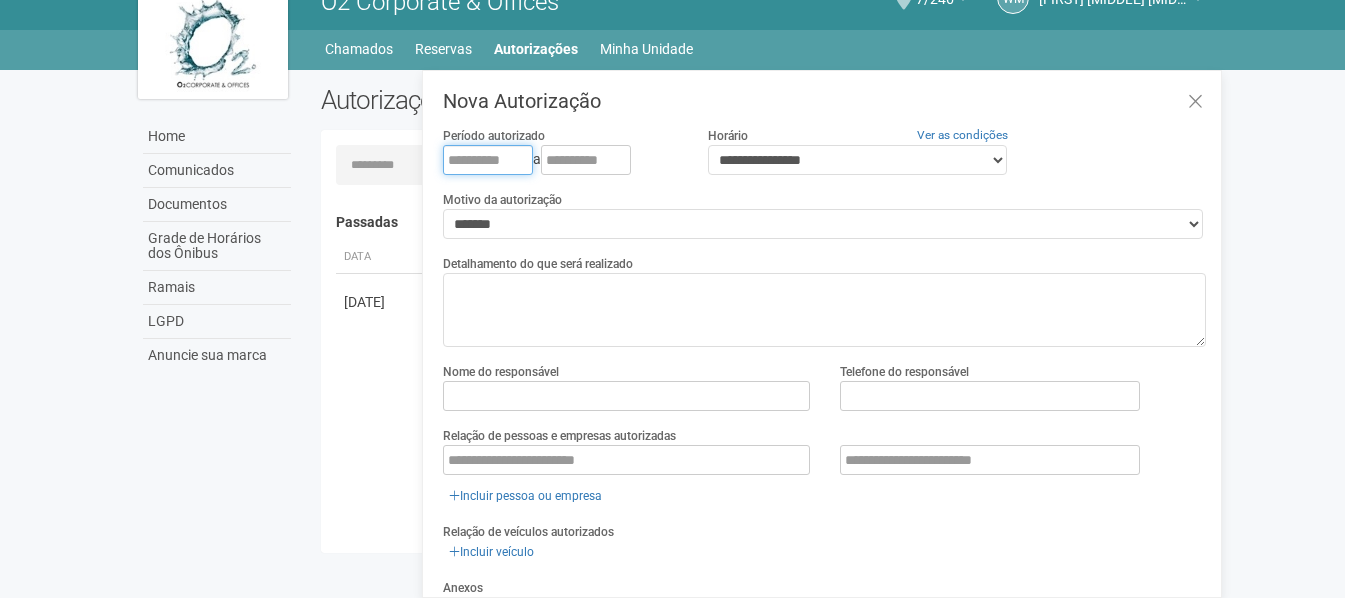 click at bounding box center [488, 160] 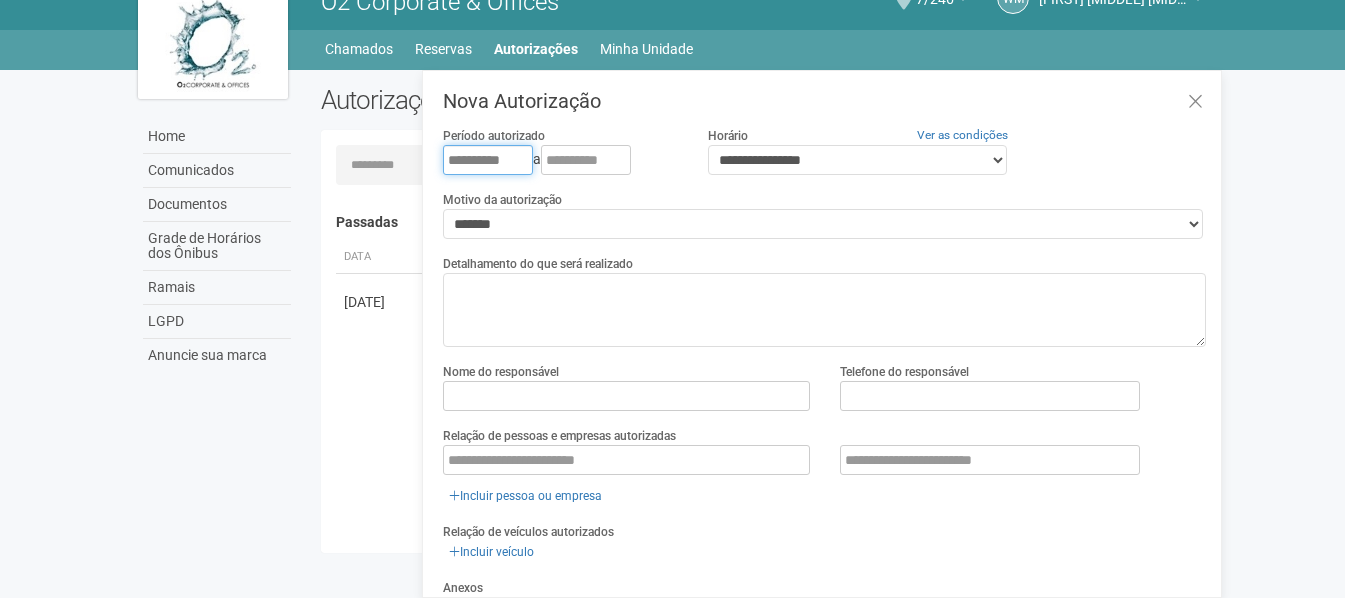 type on "**********" 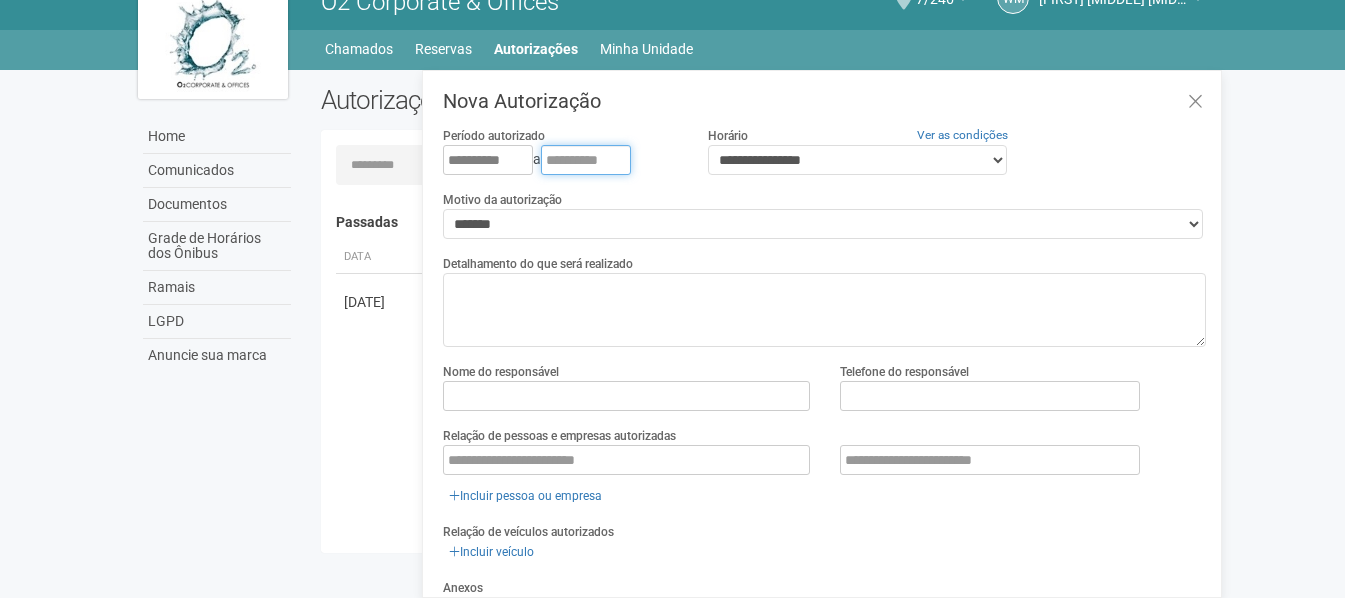 click at bounding box center (586, 160) 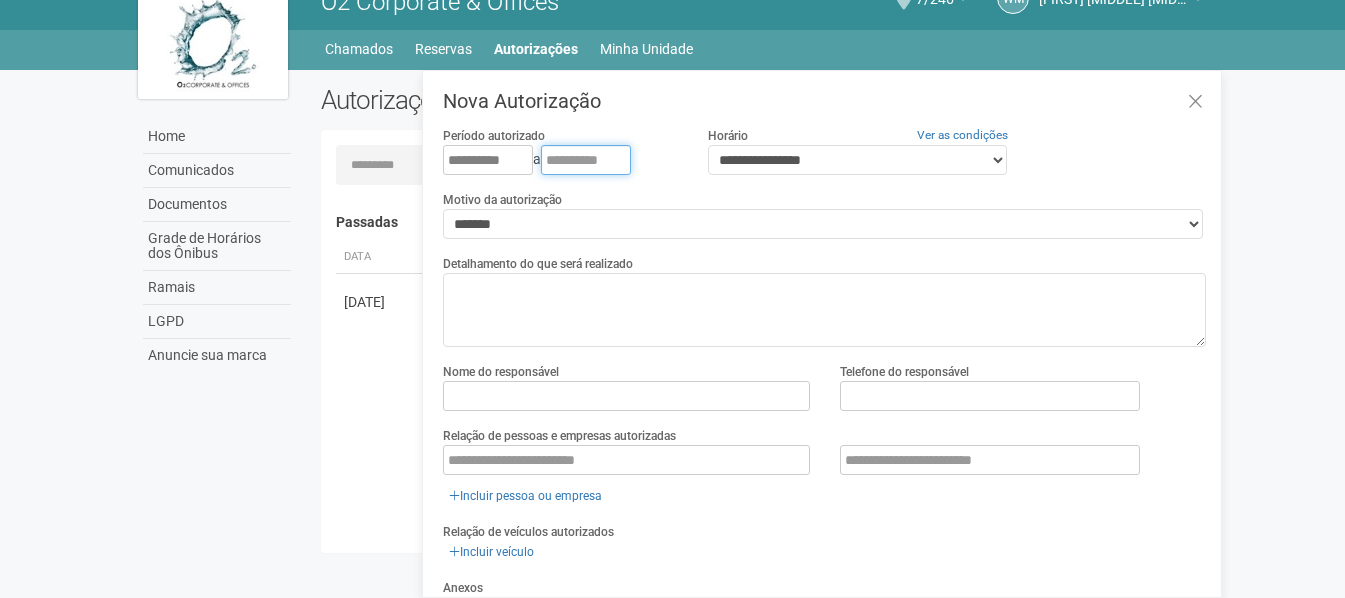 click at bounding box center (586, 160) 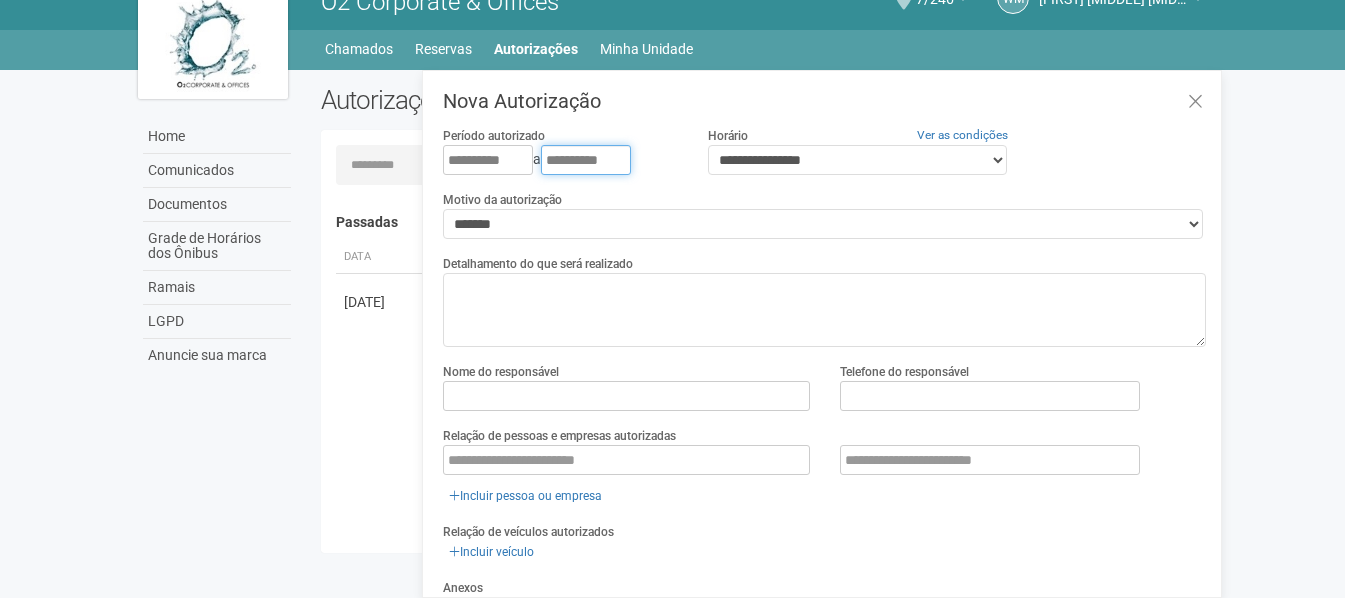 type on "**********" 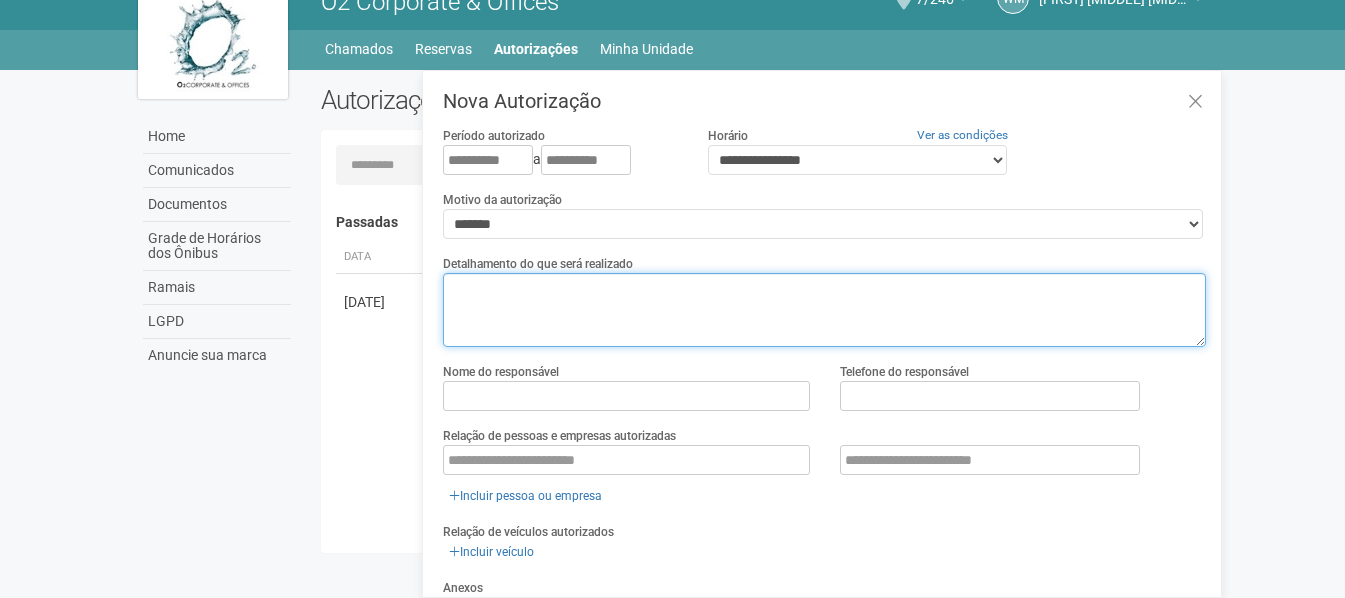 click at bounding box center (824, 310) 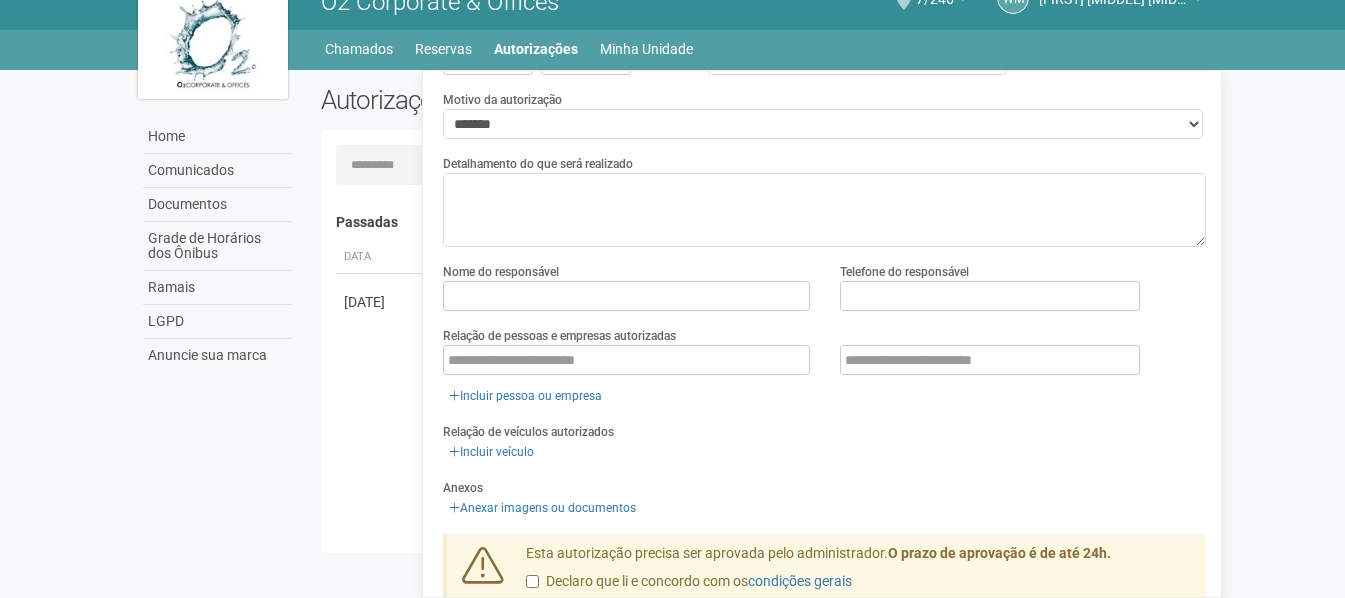 click on "Nova Autorização
Período autorizado
[DATE]
a
[DATE]
Horário
Ver as condições
[MASKED]
[MASKED]
[MASKED]
Motivo da autorização
[MASKED]
Detalhamento do que será realizado
Nome do responsável
Telefone do responsável
Relação de pessoas e empresas autorizadas
Incluir pessoa ou empresa
Relação de veículos autorizados
Incluir veículo" at bounding box center (824, 340) 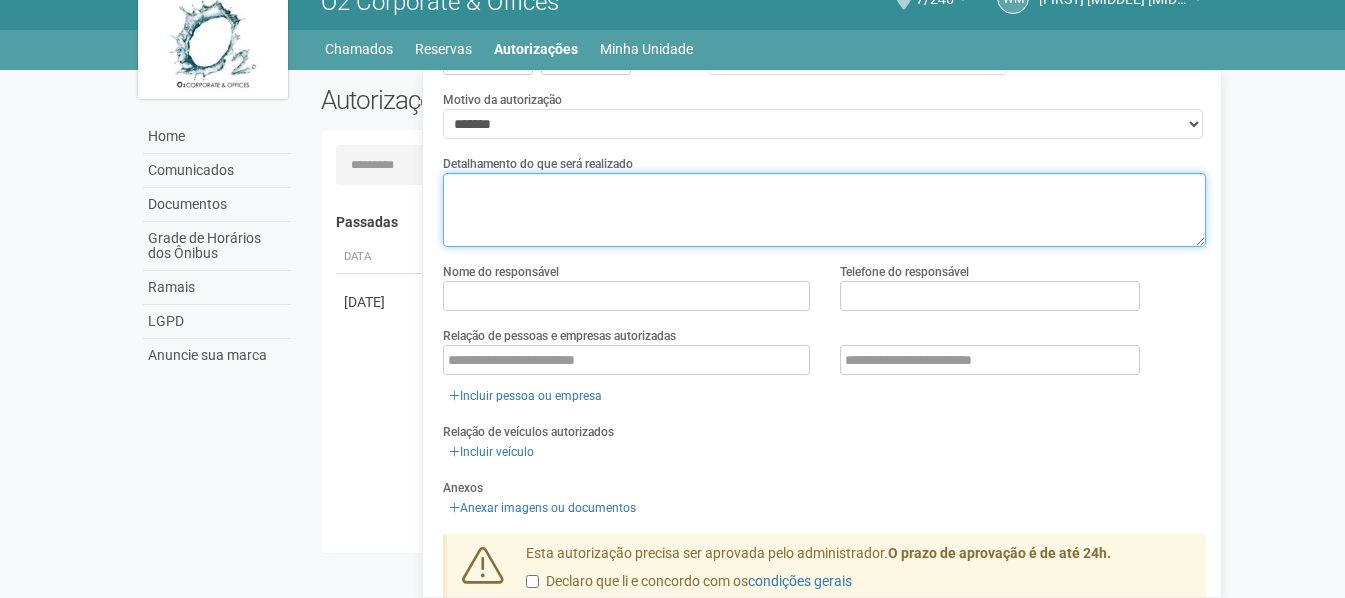 click at bounding box center [824, 210] 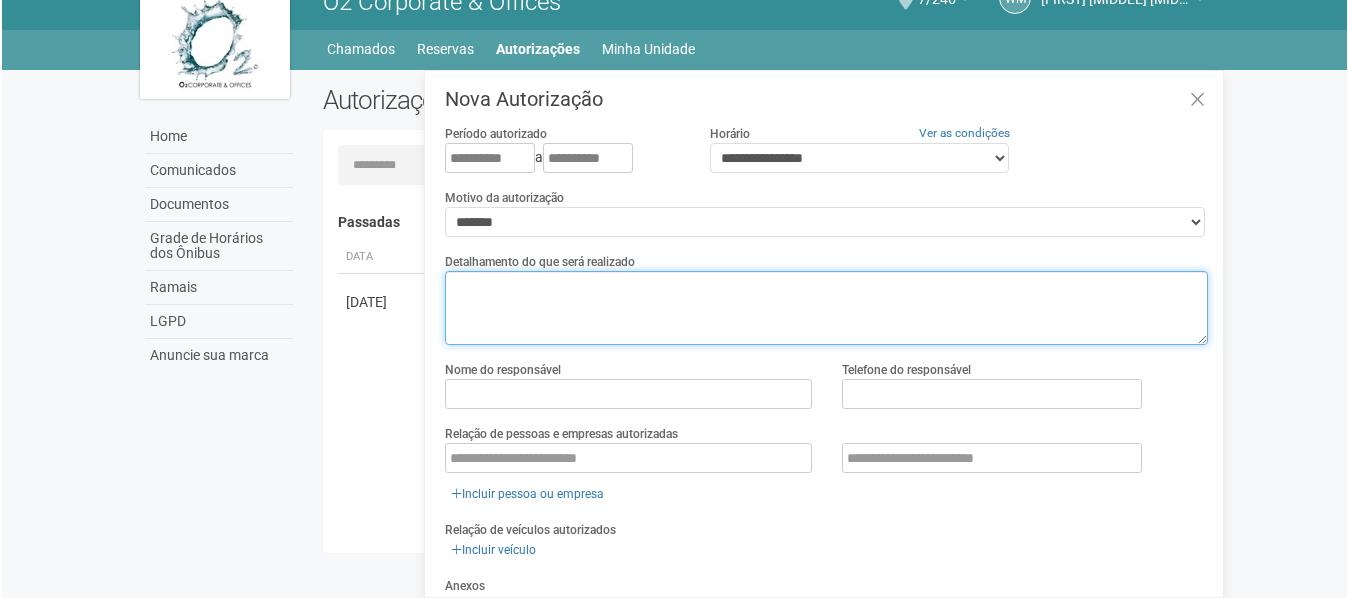 scroll, scrollTop: 0, scrollLeft: 0, axis: both 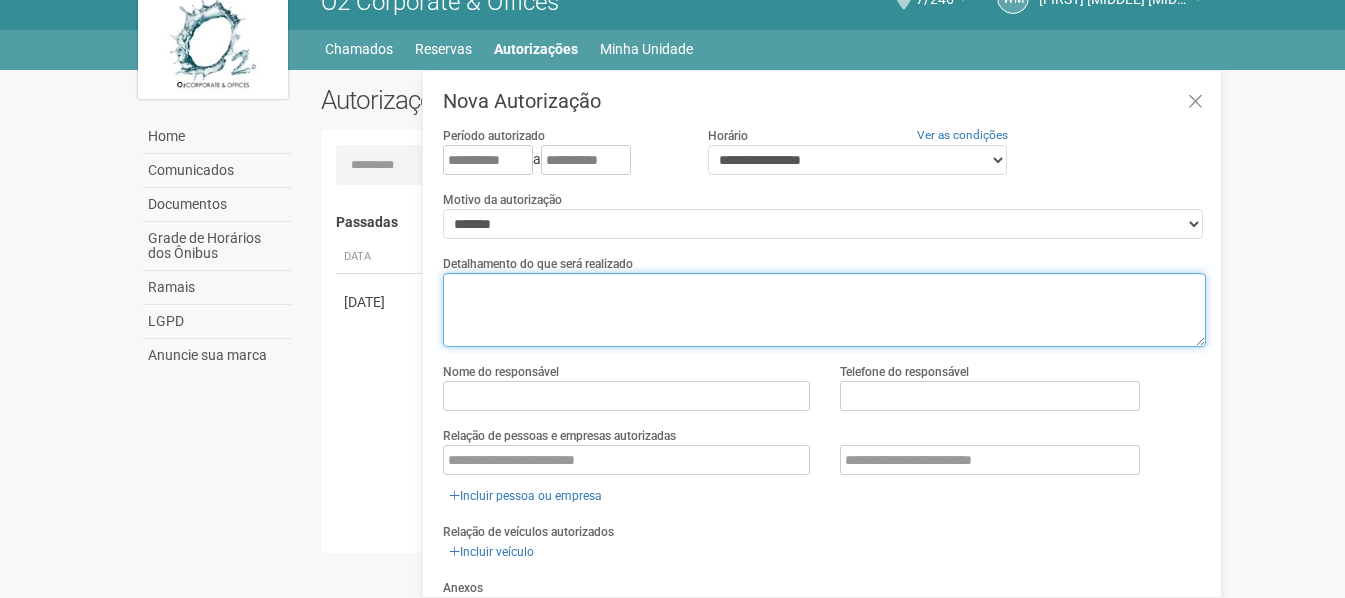 click at bounding box center (824, 310) 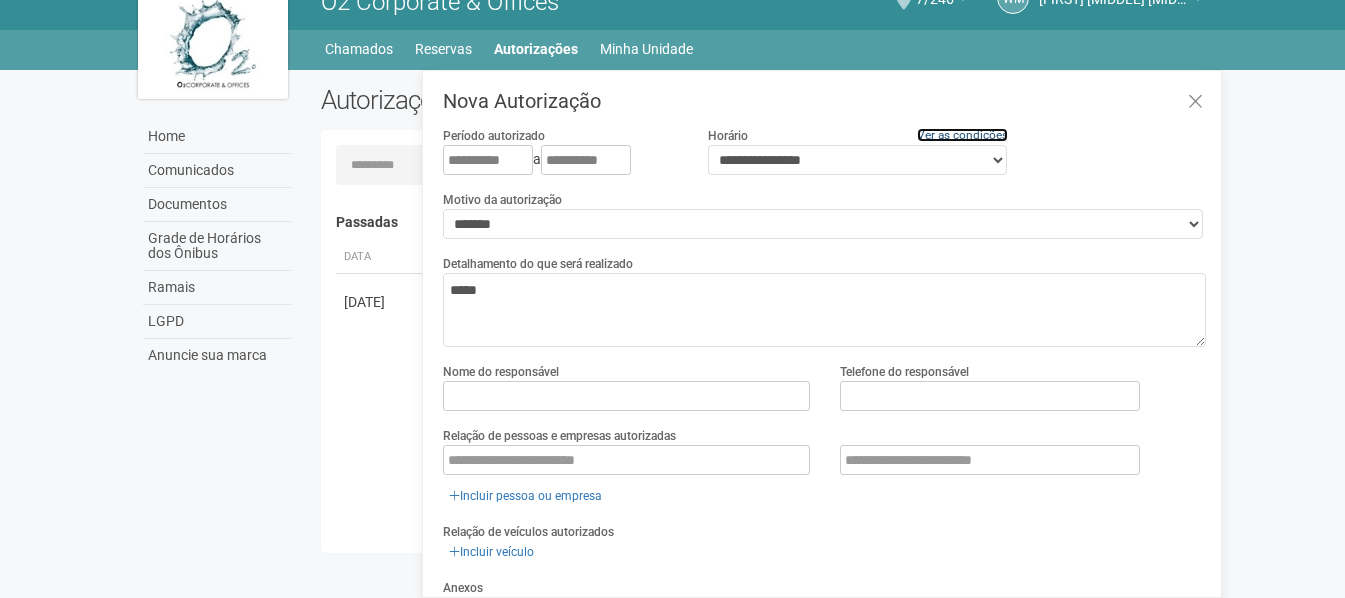 click on "Ver as condições" at bounding box center [962, 135] 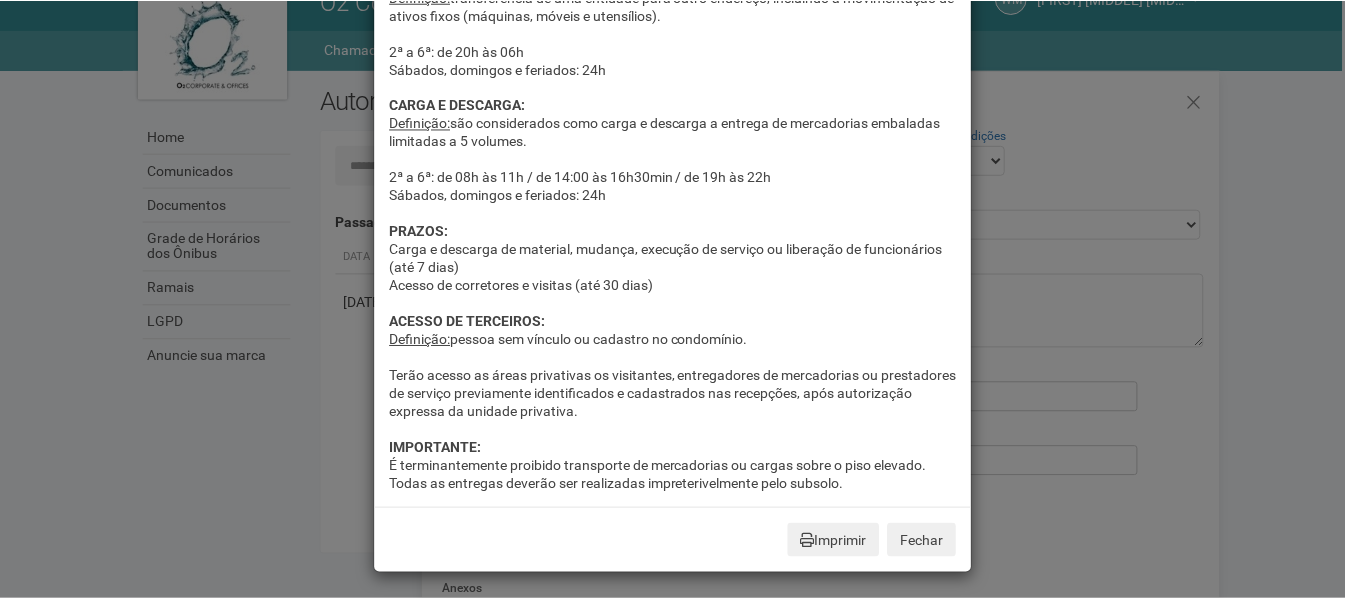 scroll, scrollTop: 121, scrollLeft: 0, axis: vertical 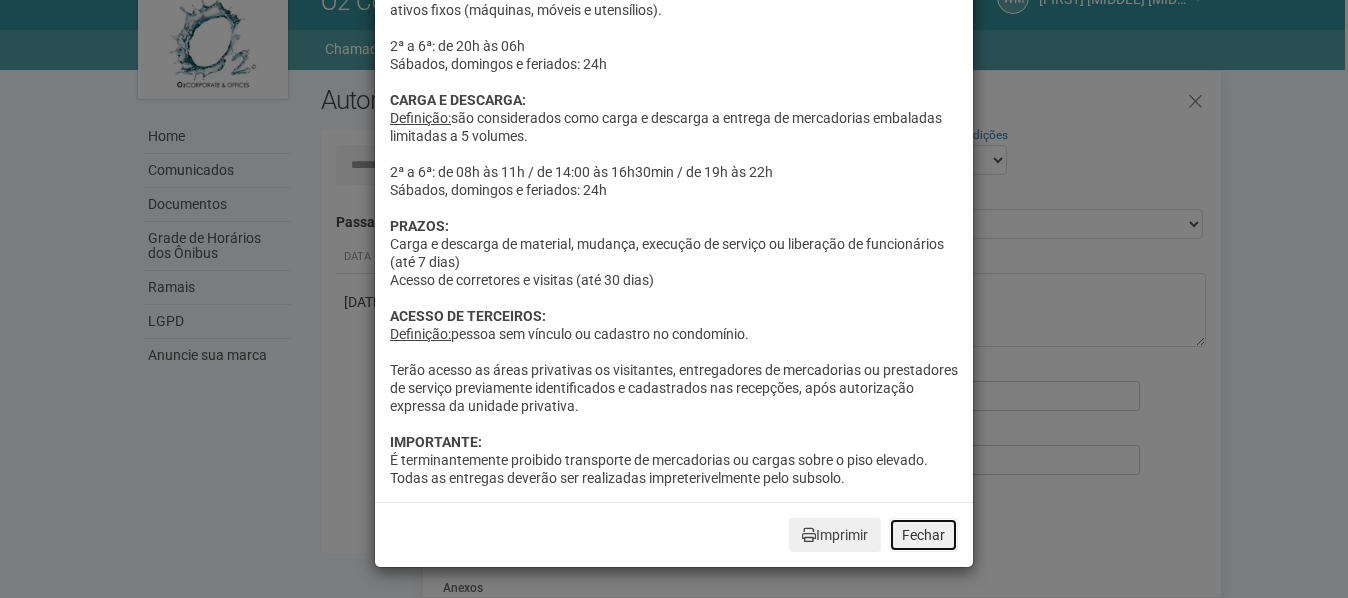 click on "Fechar" at bounding box center [923, 535] 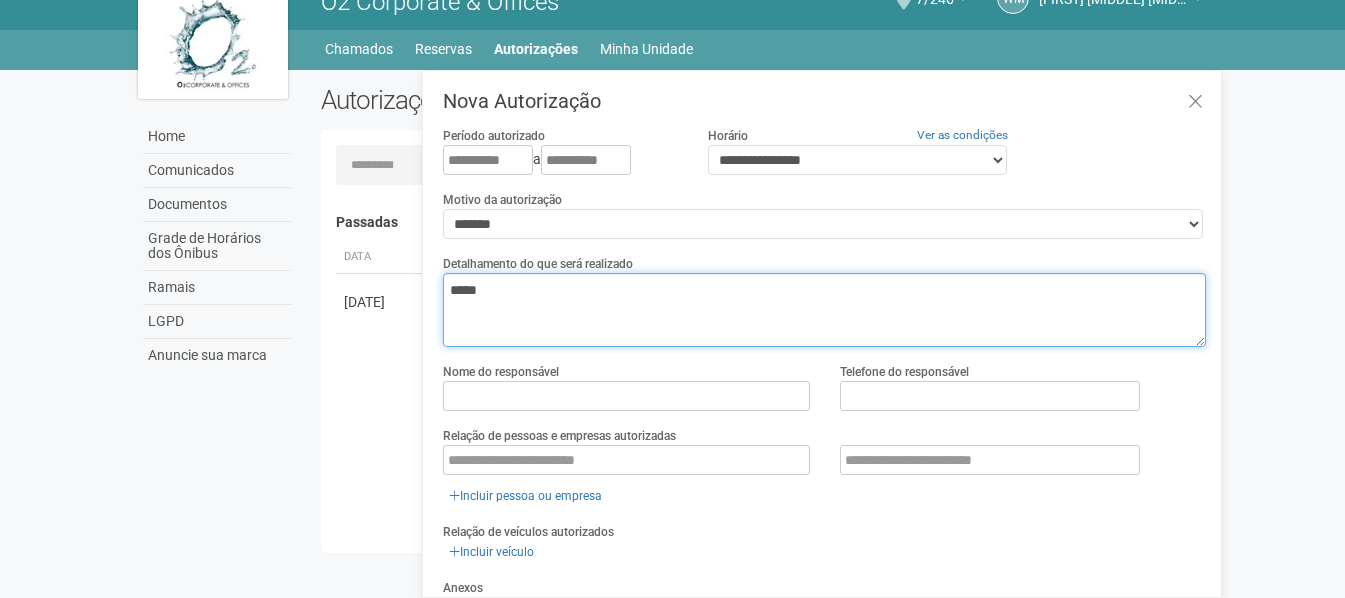 click on "*****" at bounding box center (824, 310) 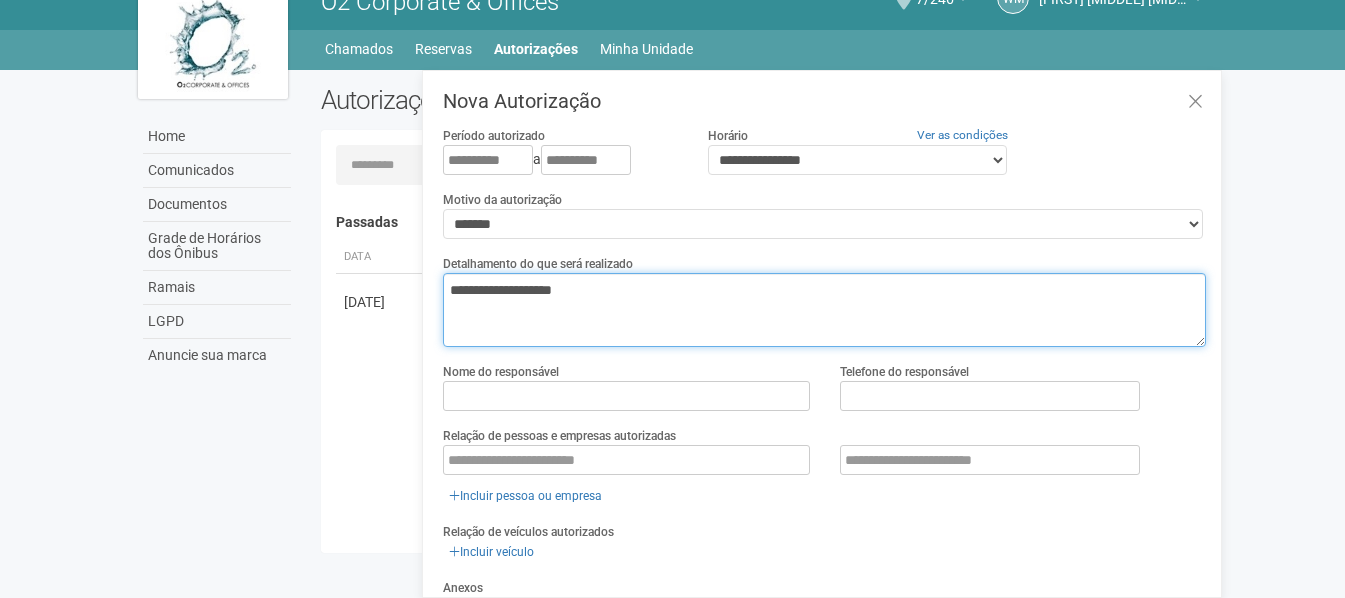 click on "**********" at bounding box center [824, 310] 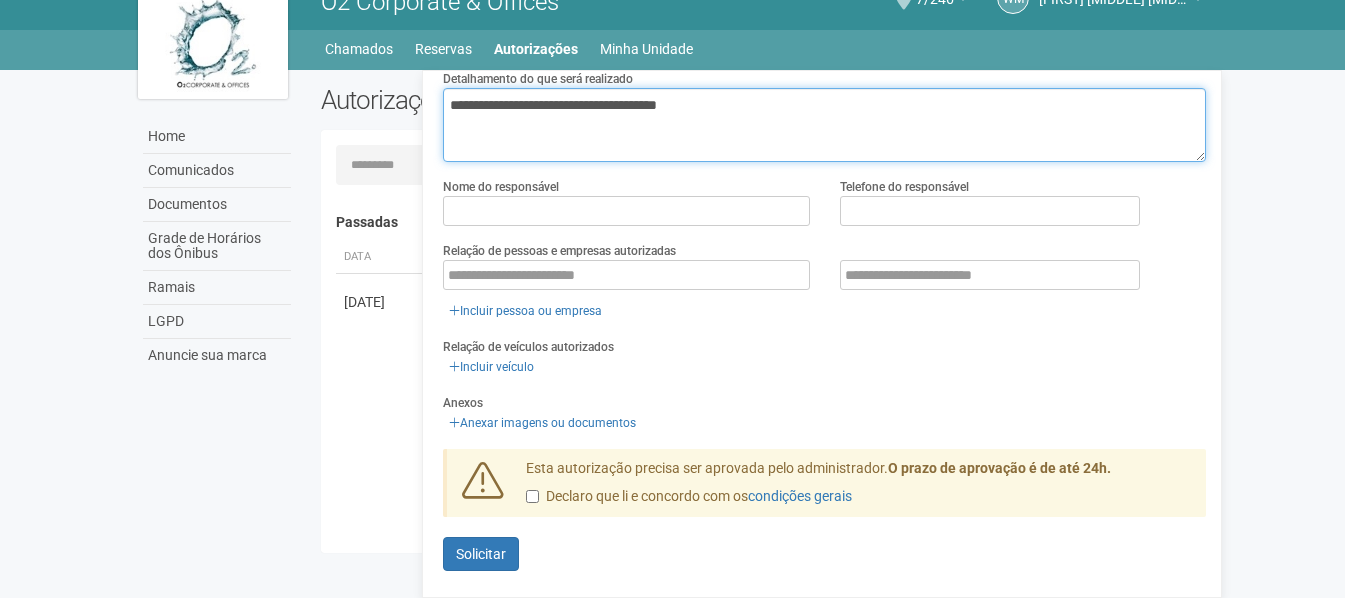 scroll, scrollTop: 85, scrollLeft: 0, axis: vertical 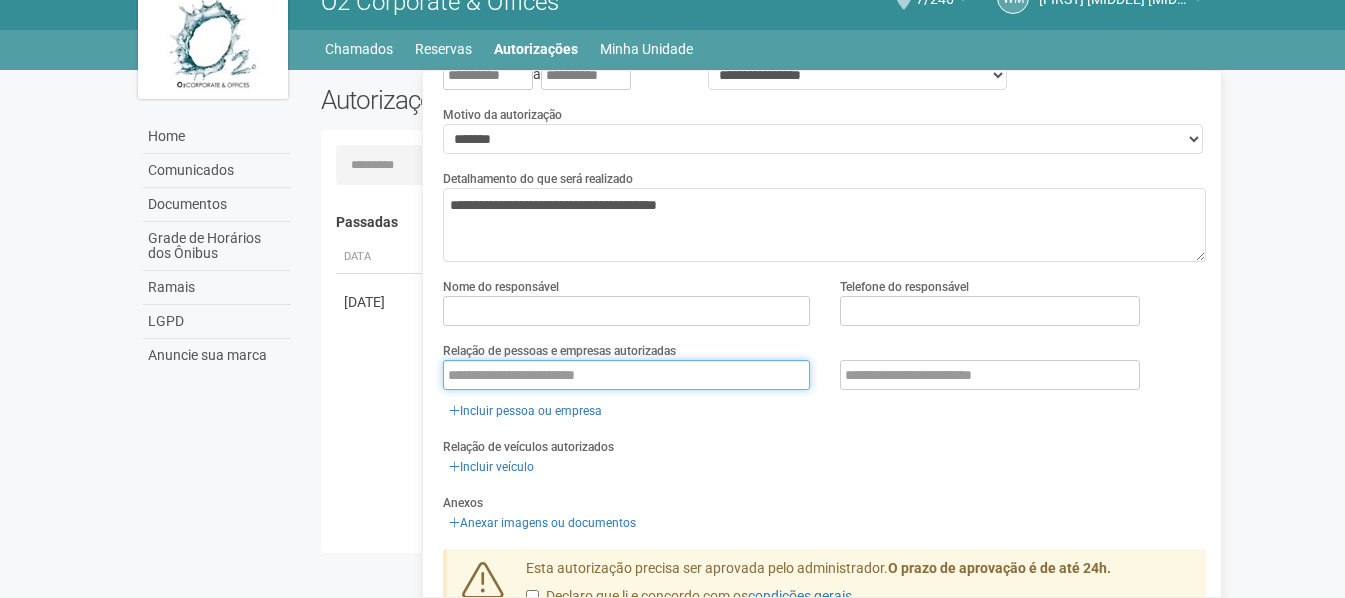click at bounding box center (626, 375) 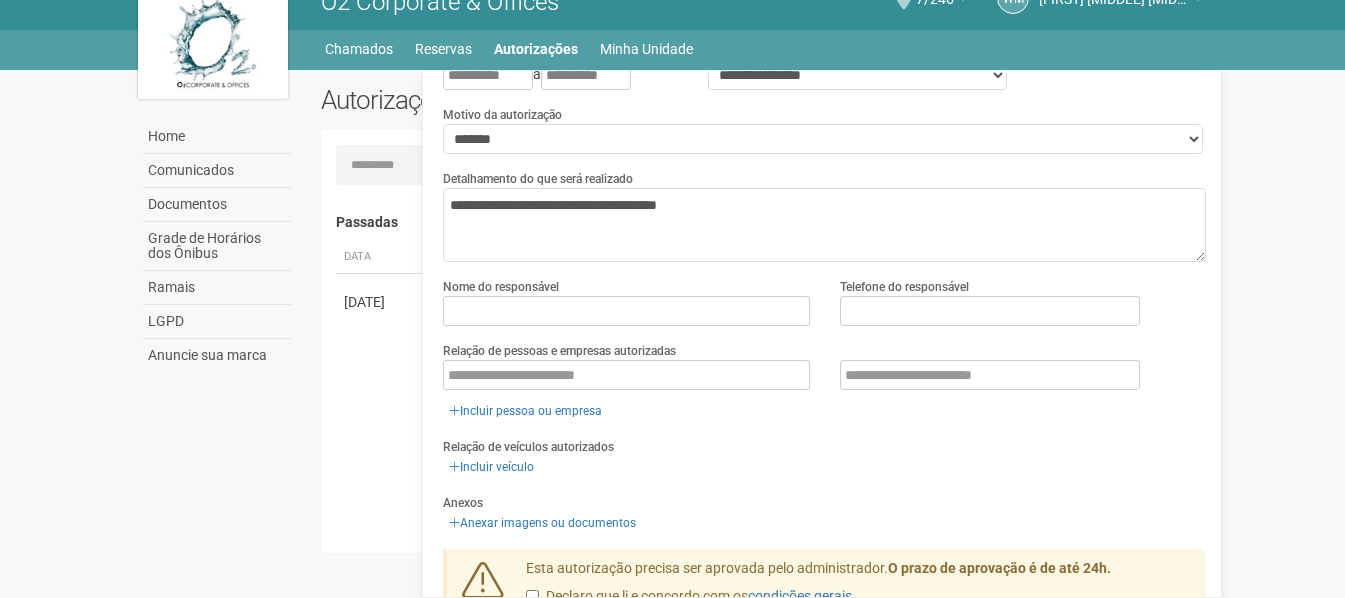 click on "Incluir veículo" at bounding box center [824, 467] 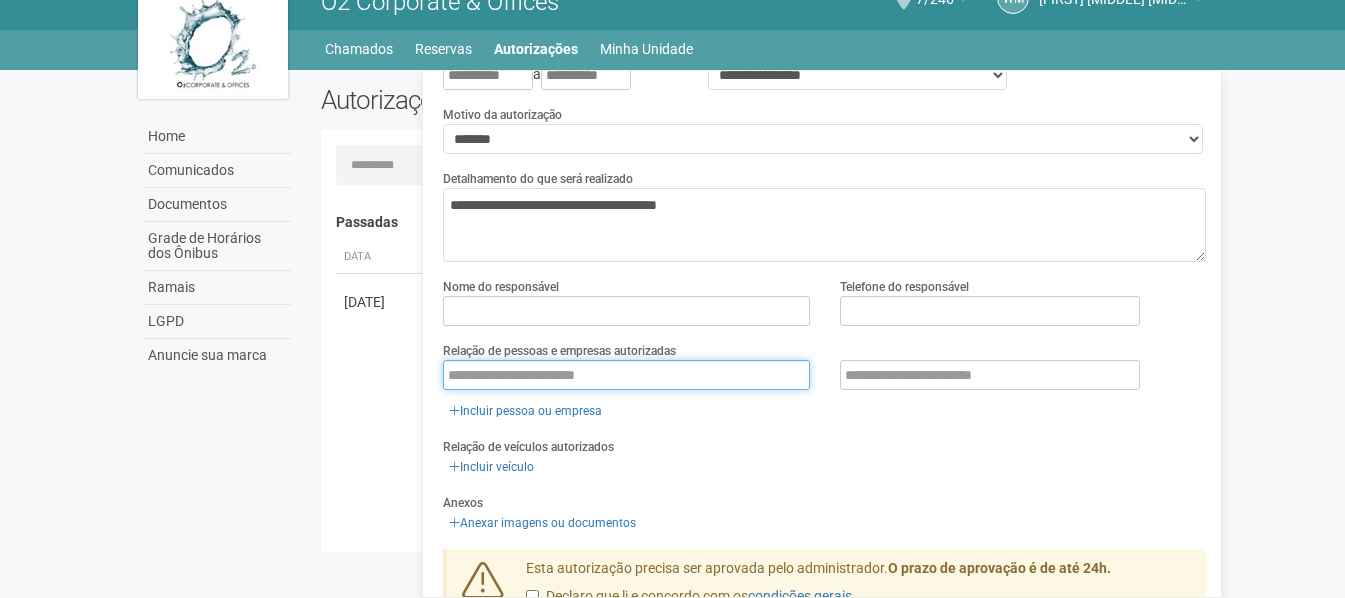 click at bounding box center (626, 375) 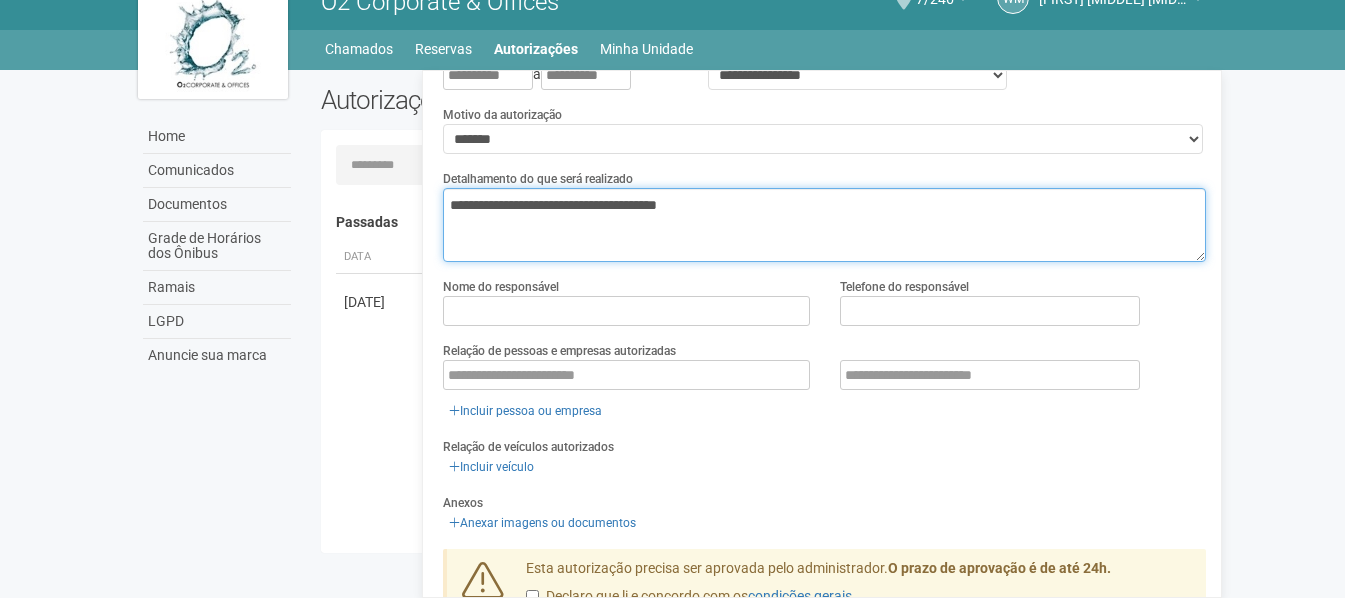 click on "**********" at bounding box center (824, 225) 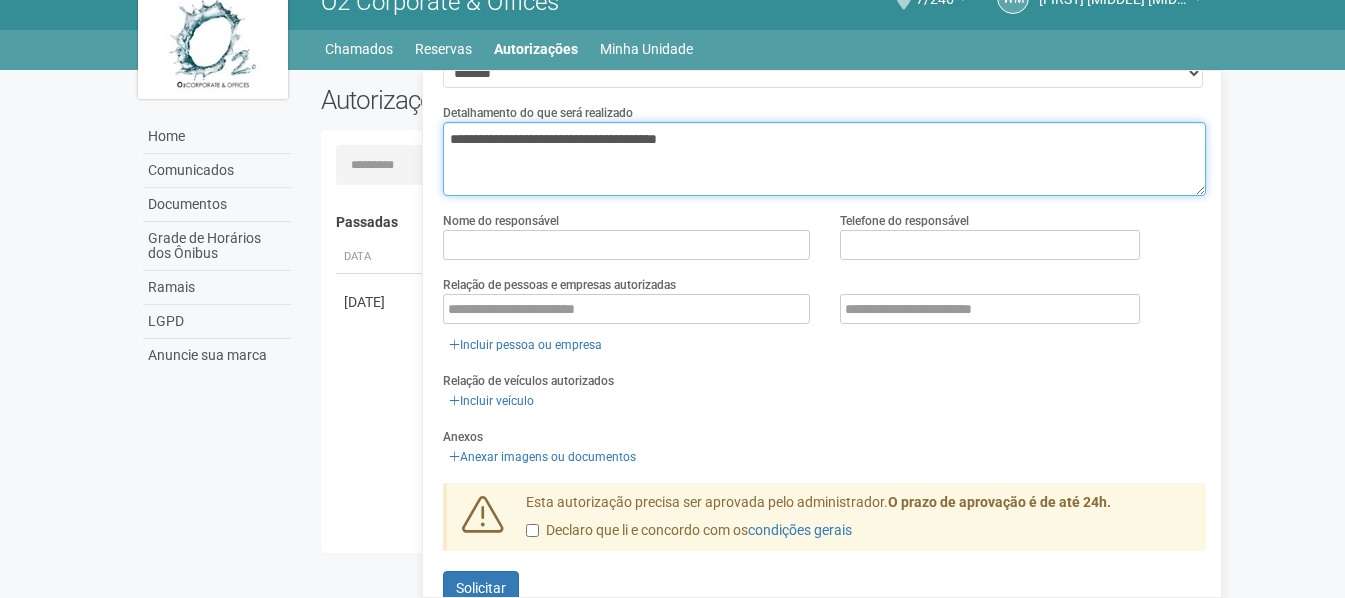scroll, scrollTop: 185, scrollLeft: 0, axis: vertical 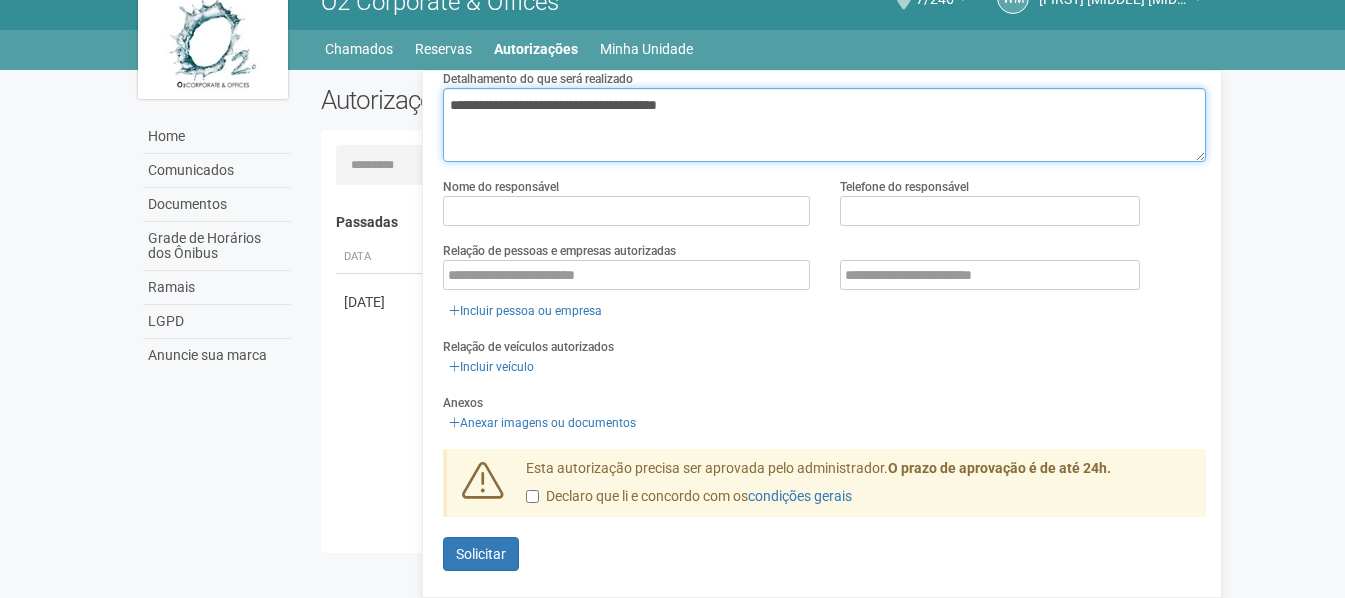 click on "**********" at bounding box center [824, 125] 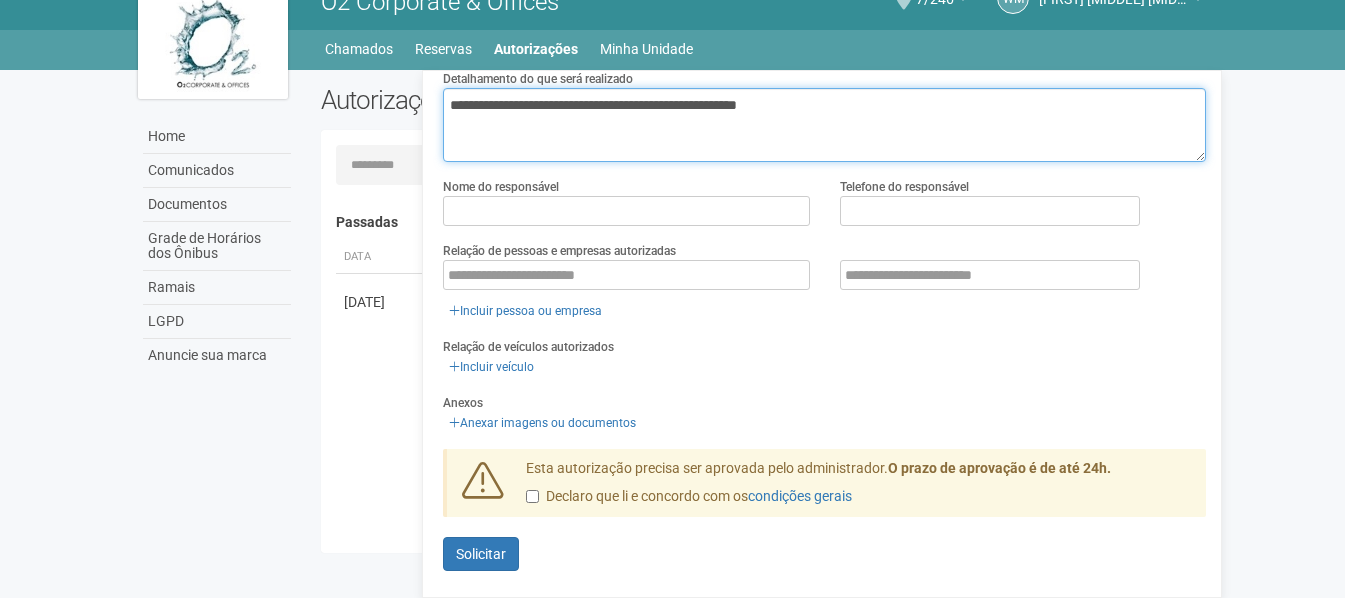 type on "[MASKED]" 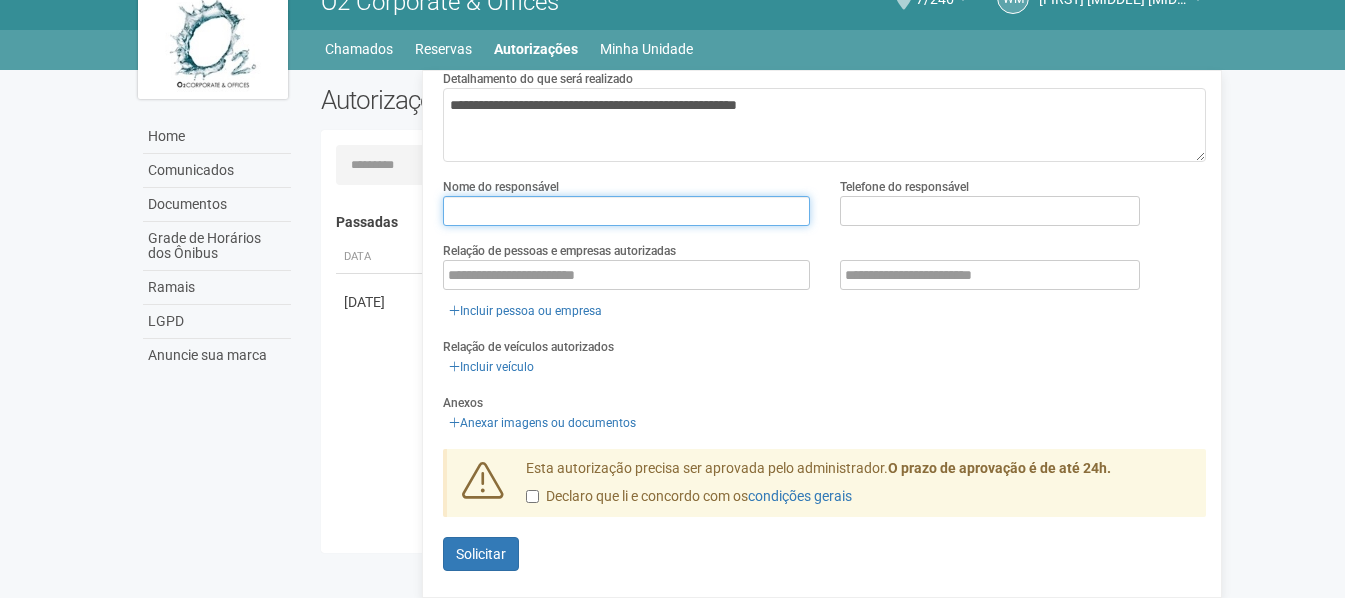 click at bounding box center (626, 211) 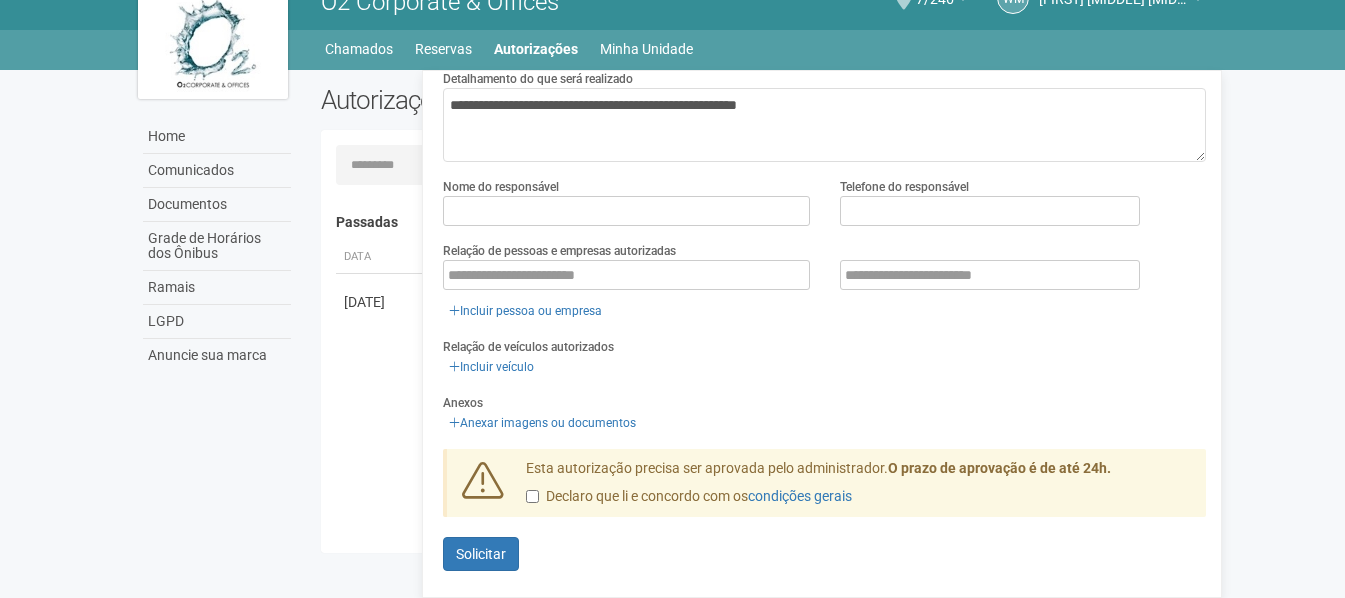 click on "Incluir veículo" at bounding box center [824, 367] 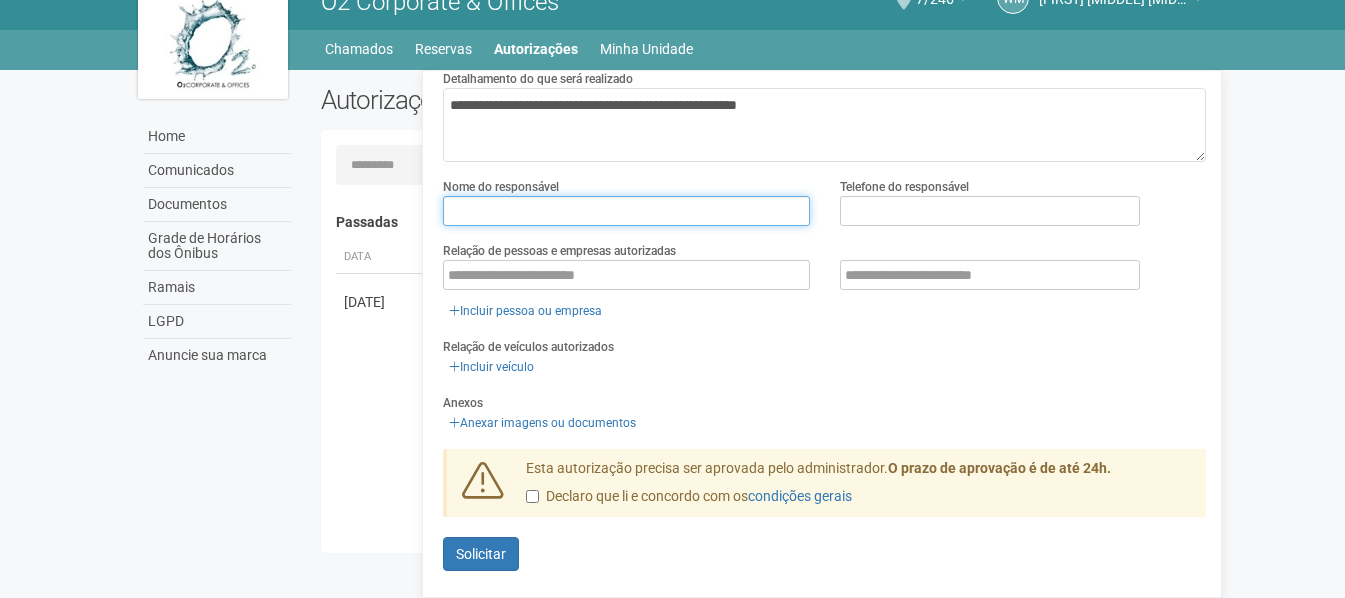 click at bounding box center (626, 211) 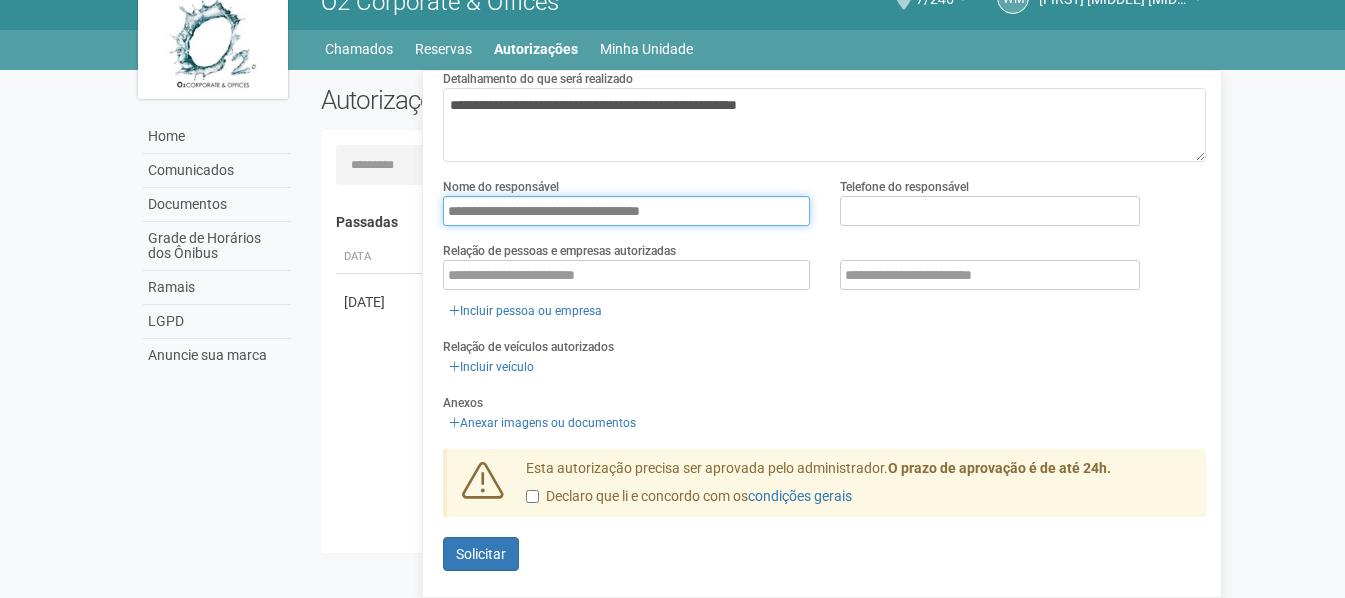 drag, startPoint x: 696, startPoint y: 212, endPoint x: 681, endPoint y: 214, distance: 15.132746 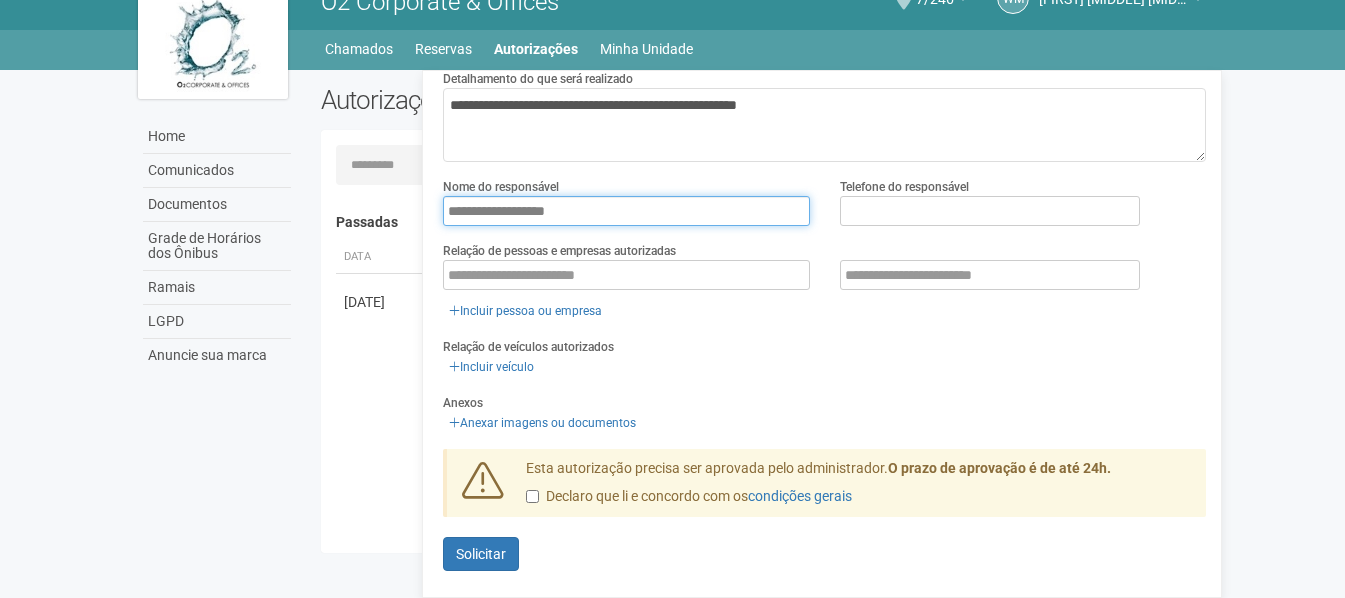 type on "**********" 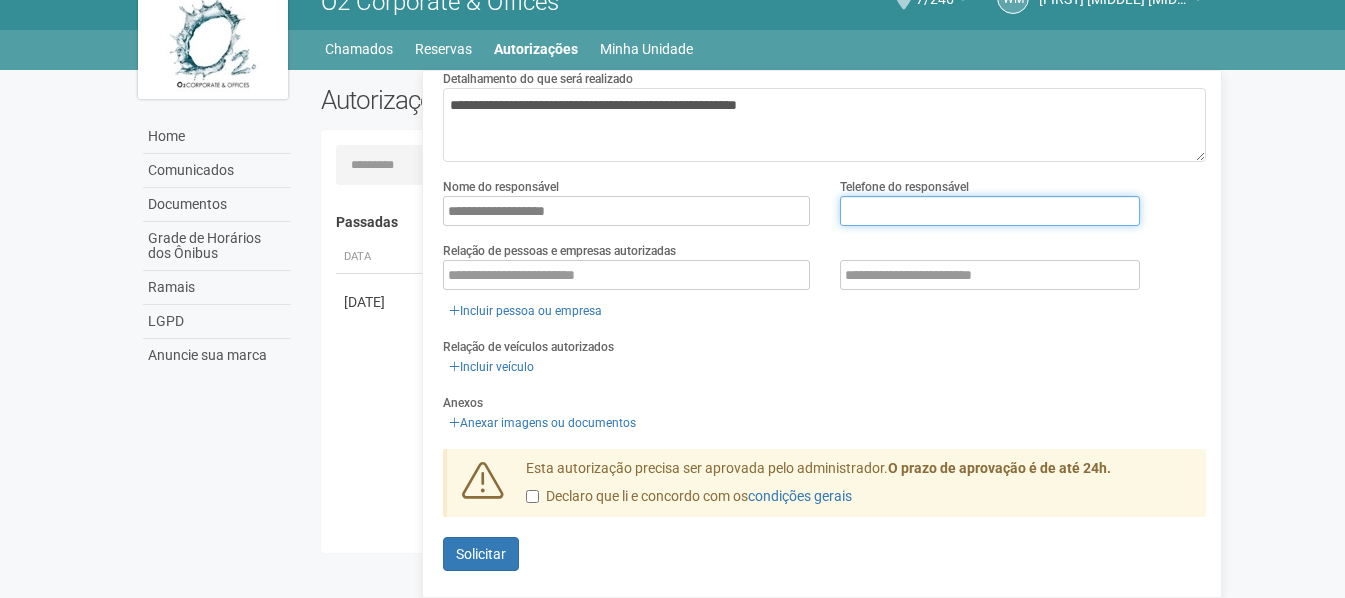 click at bounding box center (990, 211) 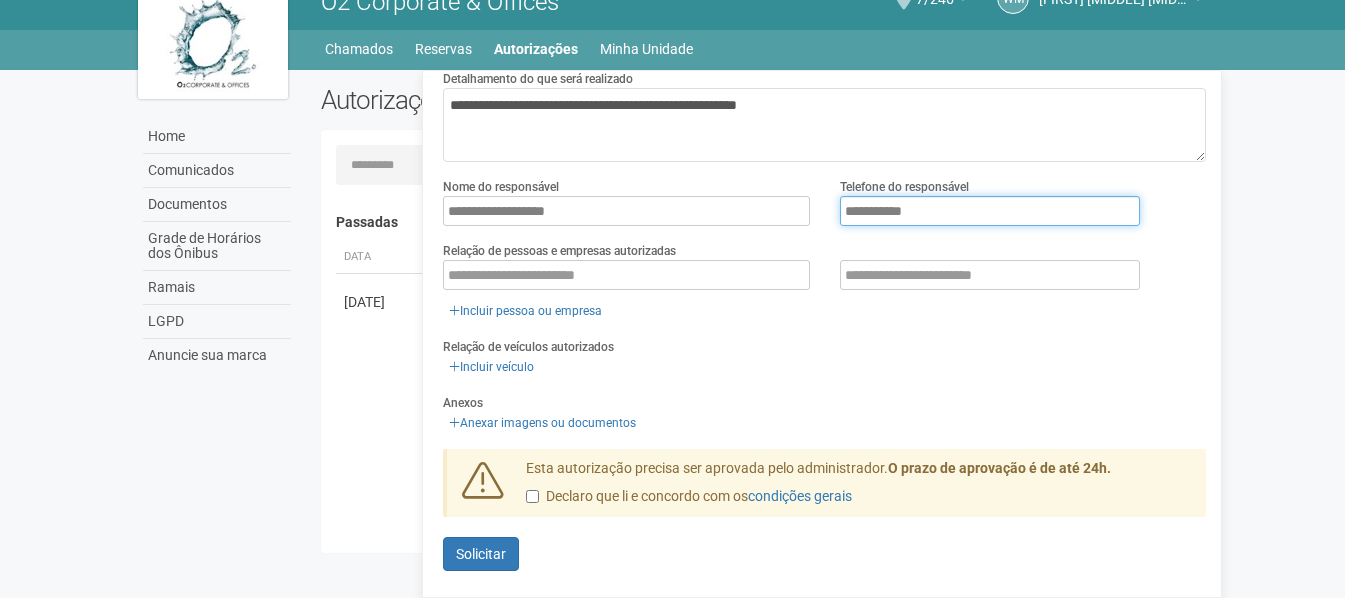 type on "**********" 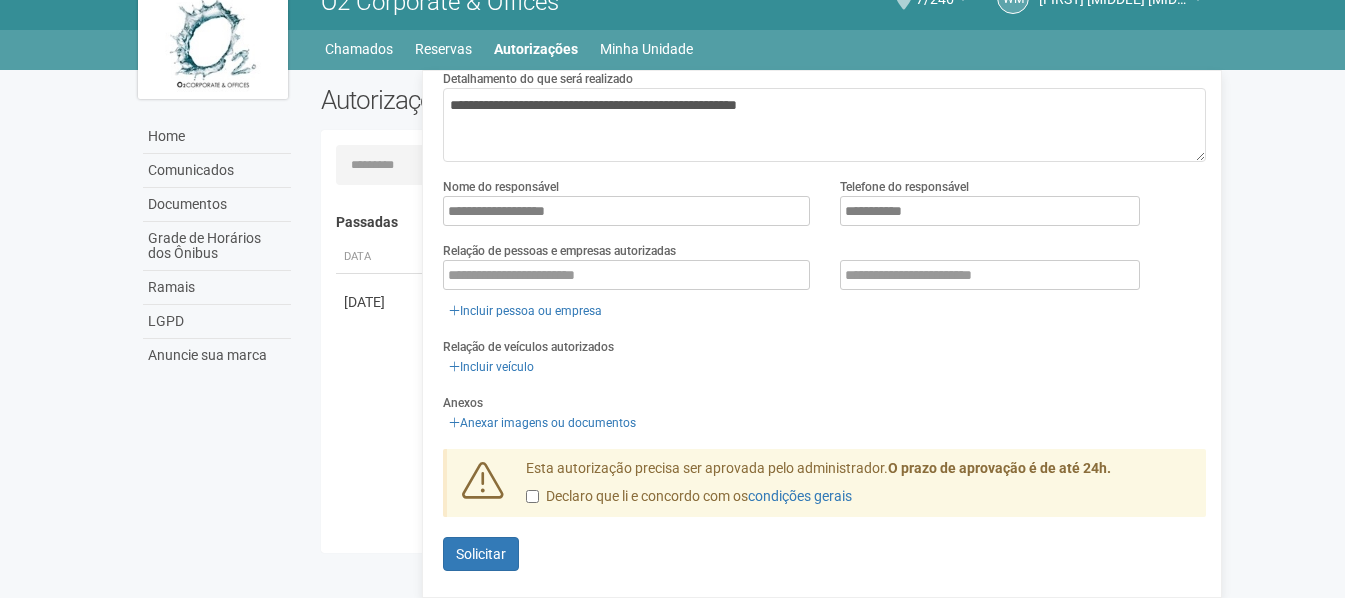 click on "Incluir veículo" at bounding box center [824, 367] 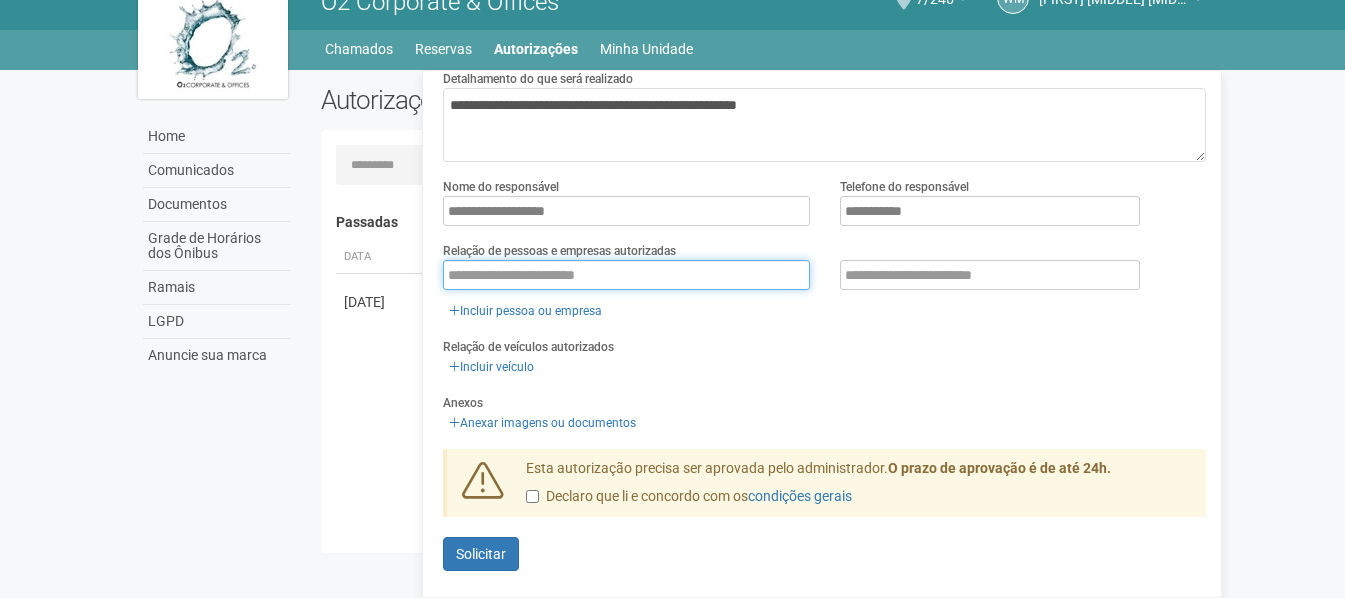 click at bounding box center [626, 275] 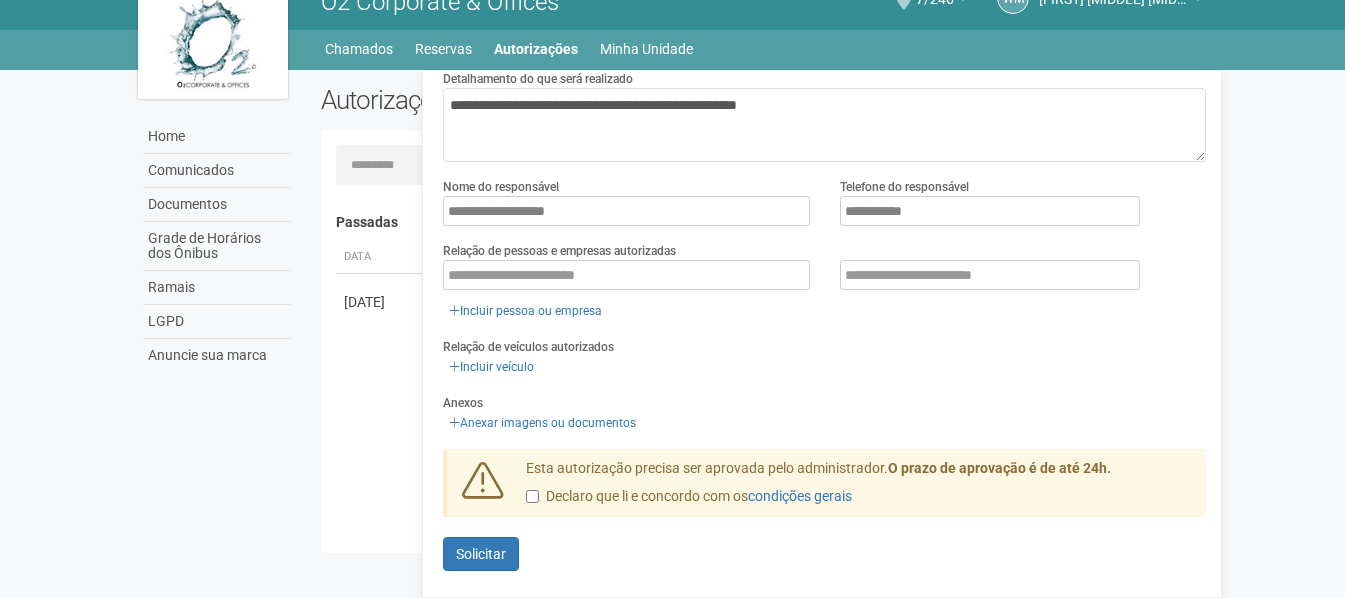 click on "Incluir pessoa ou empresa" at bounding box center [824, 291] 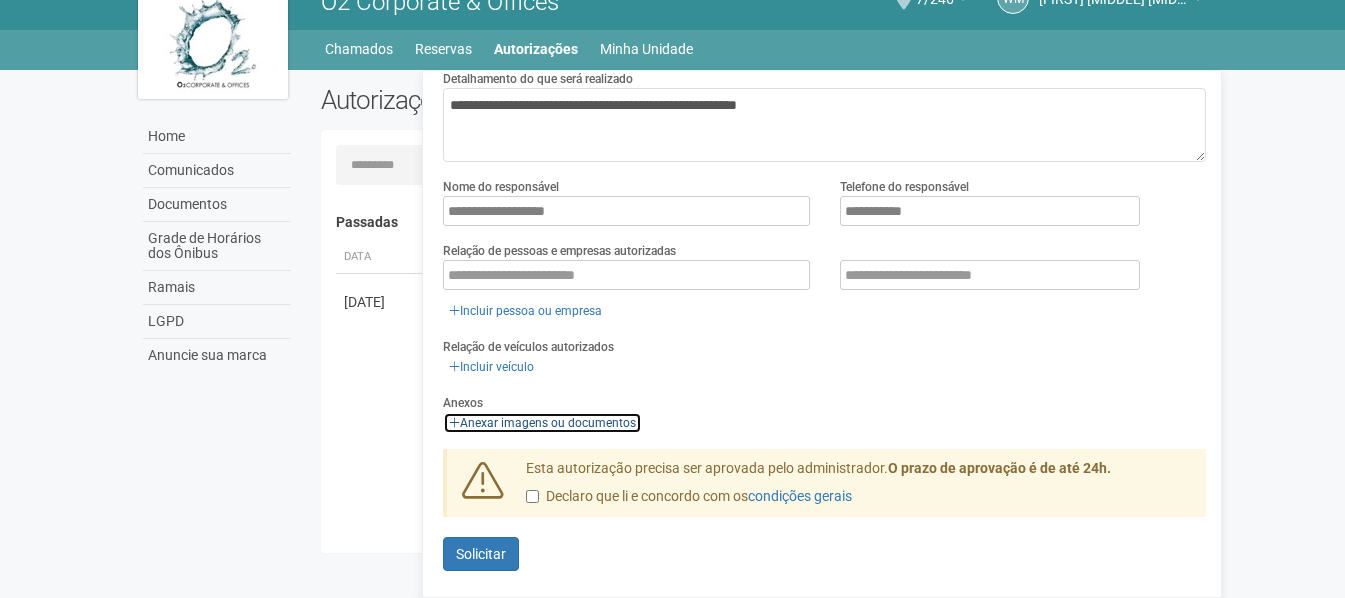 click on "Anexar imagens ou documentos" at bounding box center [542, 423] 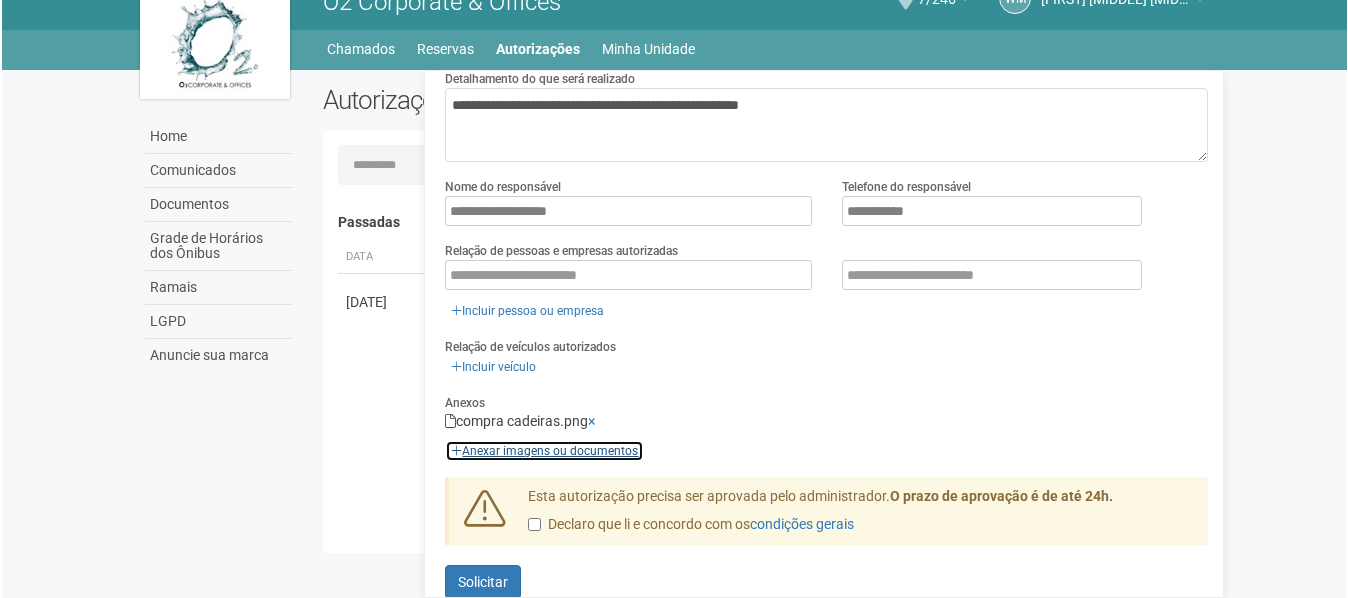 scroll, scrollTop: 213, scrollLeft: 0, axis: vertical 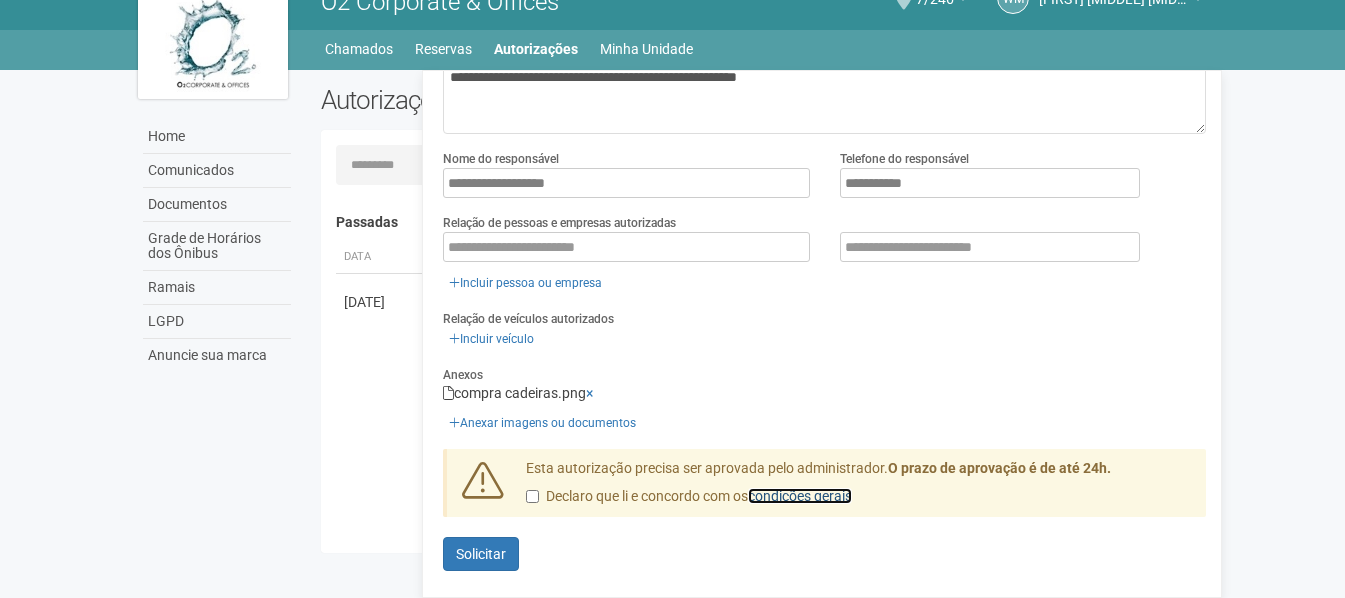 click on "condições gerais" at bounding box center (800, 496) 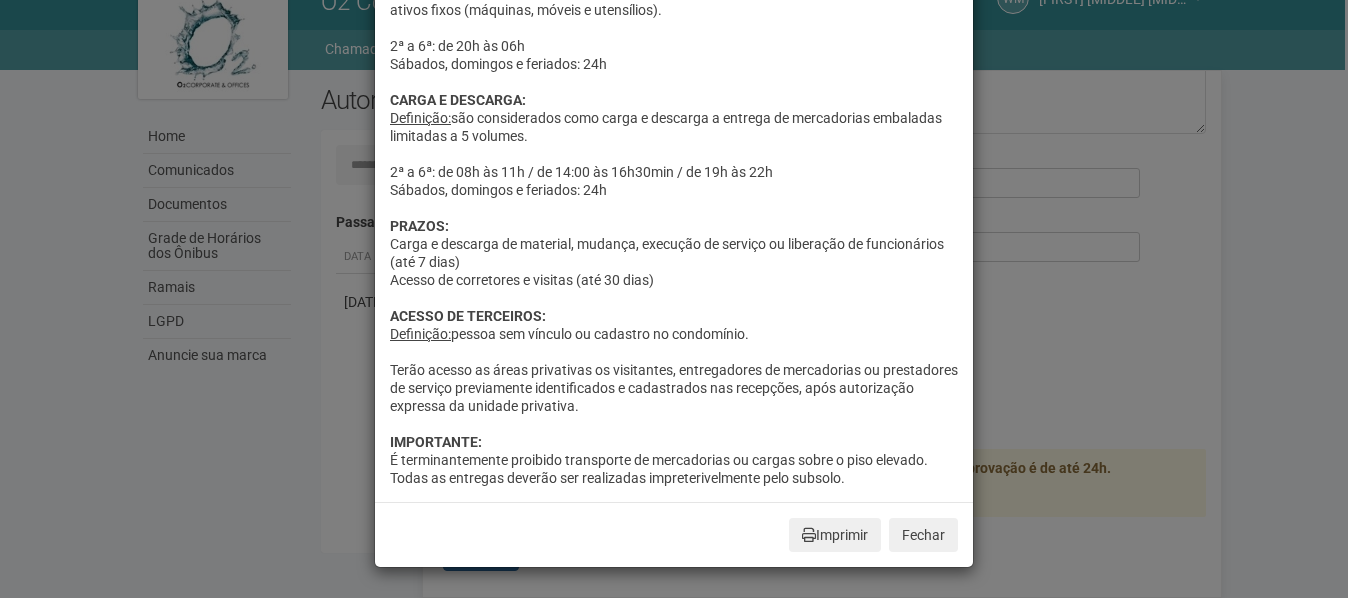 scroll, scrollTop: 0, scrollLeft: 0, axis: both 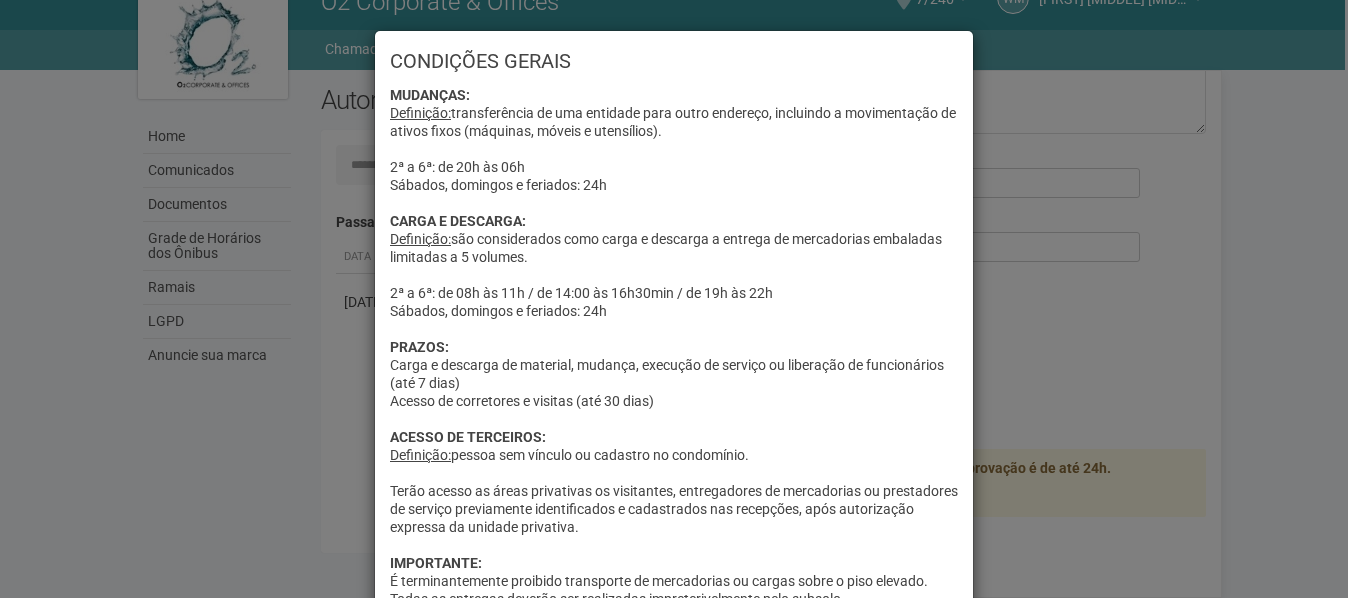 click on "CONDIÇÕES GERAIS
MUDANÇAS:
Definição:  transferência de uma entidade para outro endereço, incluindo a movimentação de ativos fixos (máquinas, móveis e utensílios).
2ª a 6ª: de 20h às 06h
Sábados, domingos e feriados: 24h
CARGA E DESCARGA:
Definição:  são considerados como carga e descarga a entrega de mercadorias embaladas limitadas a 5 volumes.
2ª a 6ª: de 08h às 11h / de 14:00 às 16h30min / de 19h às 22h
Sábados, domingos e feriados: 24h
PRAZOS:
Carga e descarga de material, mudança, execução de serviço ou liberação de funcionários (até 7 dias)
Acesso de corretores e visitas (até 30 dias)
ACESSO DE TERCEIROS:
Definição:  pessoa sem vínculo ou cadastro no condomínio.
Terão acesso as áreas privativas os visitantes, entregadores de mercadorias ou prestadores de serviço previamente identificados e cadastrados nas recepções, após autorização expressa da unidade privativa." at bounding box center [674, 299] 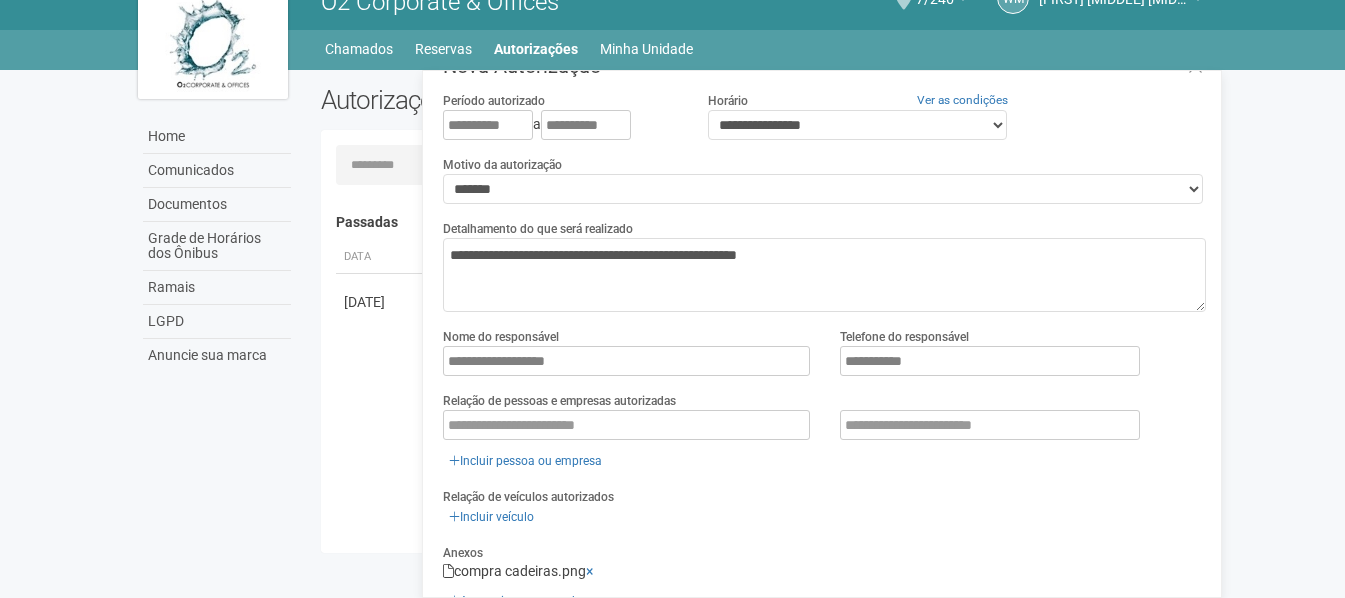 scroll, scrollTop: 0, scrollLeft: 0, axis: both 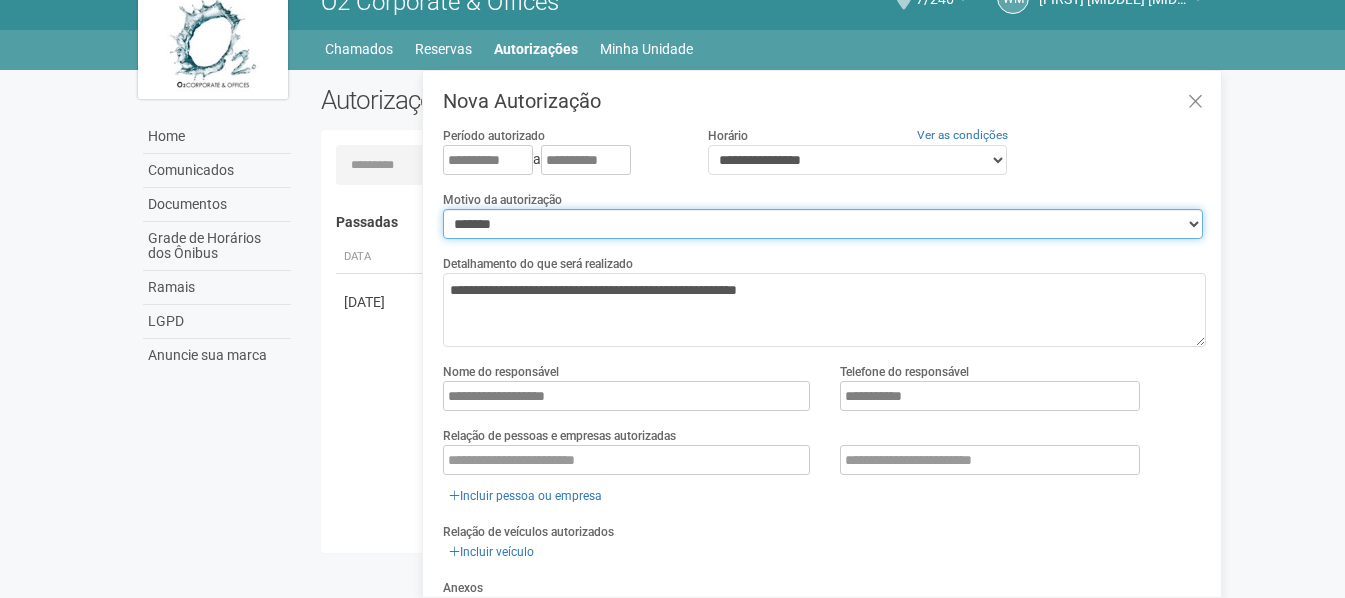 click on "**********" at bounding box center (823, 224) 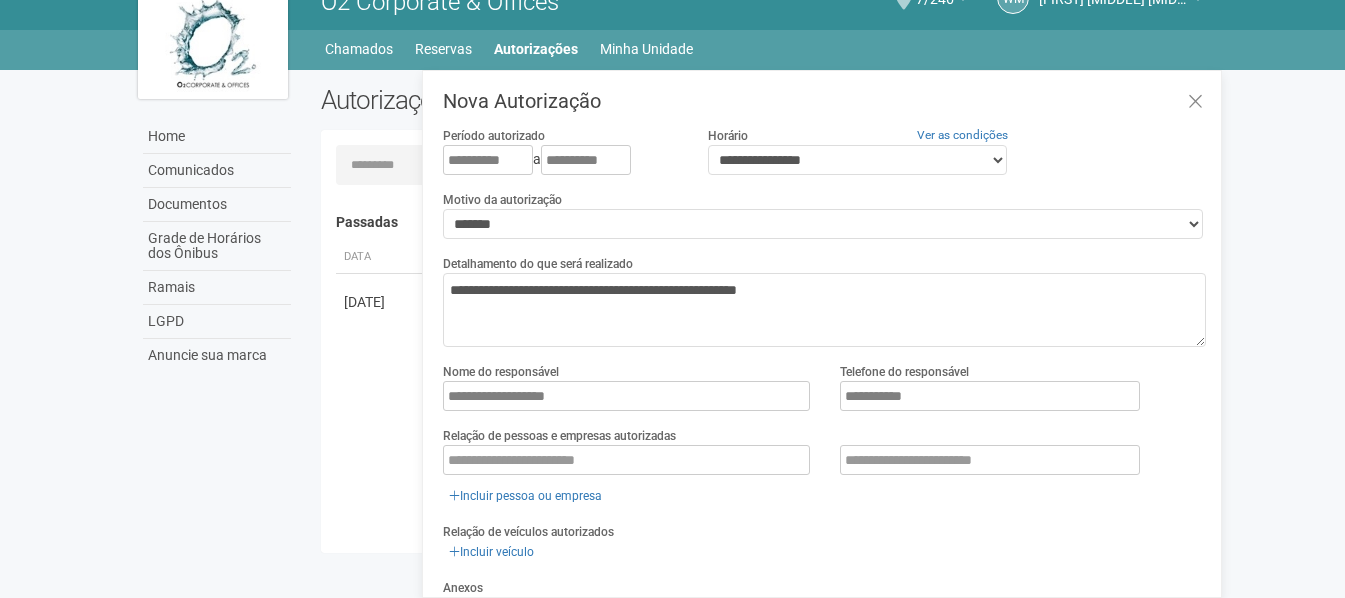 click on "Aguarde...
O2 Corporate & Offices
WM
[FIRST] [MIDDLE] [MIDDLE] [LAST]
[FIRST] [MIDDLE] [MIDDLE] [LAST]
[EMAIL]
Meu perfil
Alterar senha
Sair
7/246
Você está na unidade
7/246
Ir para a unidade
Home
Home
Comunicados
Documentos
Grade de Horários dos Ônibus
Ramais
LGPD
Anuncie sua marca" at bounding box center [672, 268] 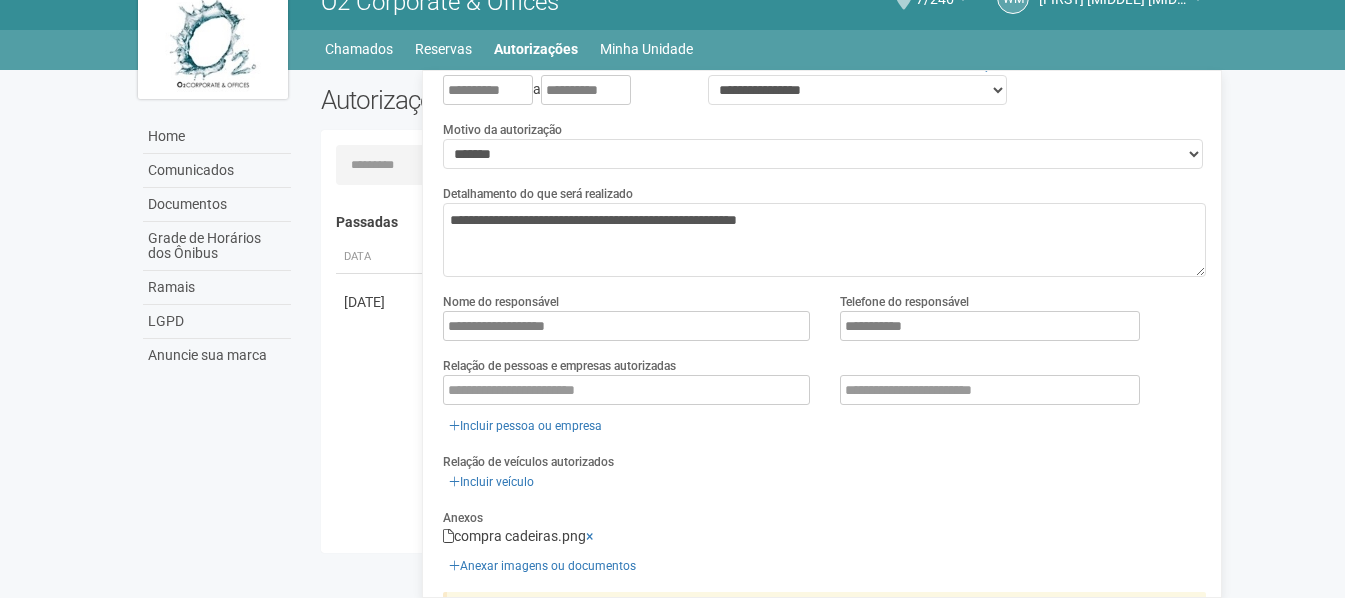scroll, scrollTop: 100, scrollLeft: 0, axis: vertical 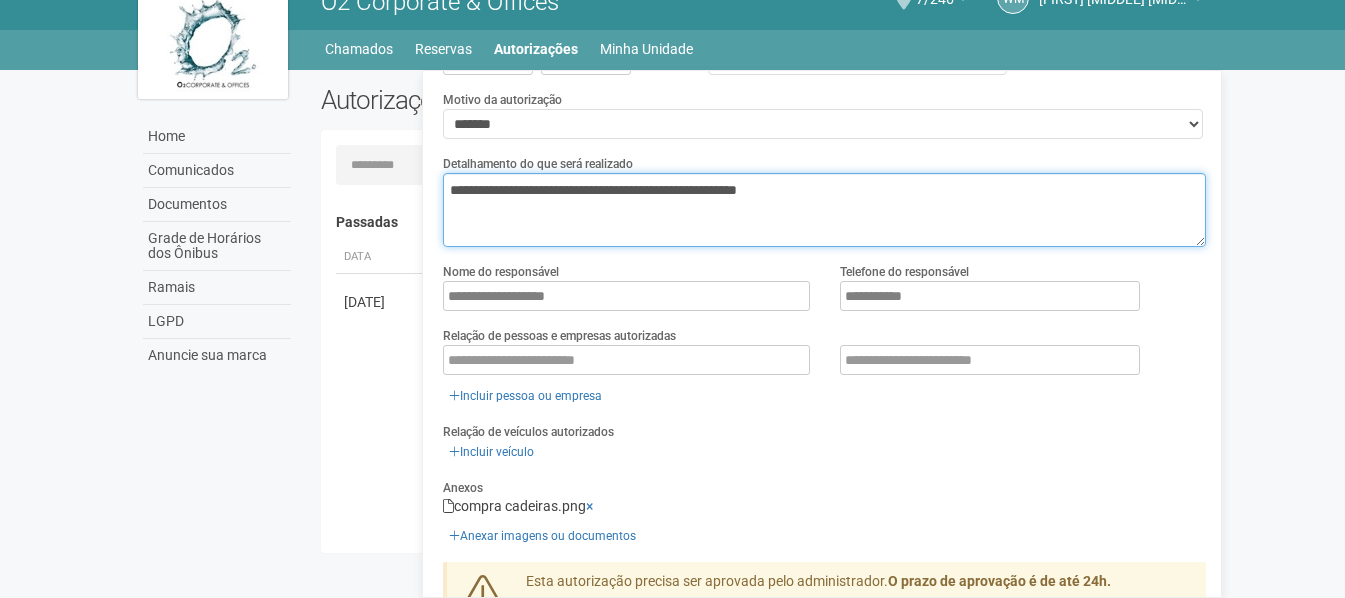 click on "[MASKED]" at bounding box center [824, 210] 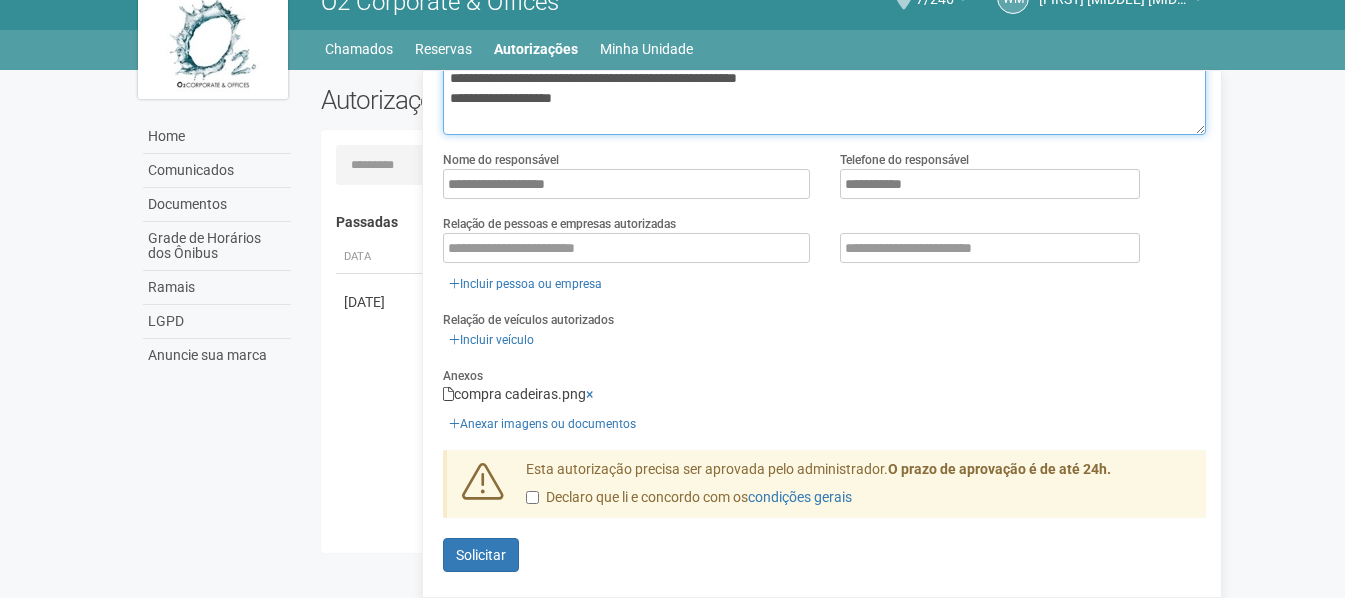 scroll, scrollTop: 213, scrollLeft: 0, axis: vertical 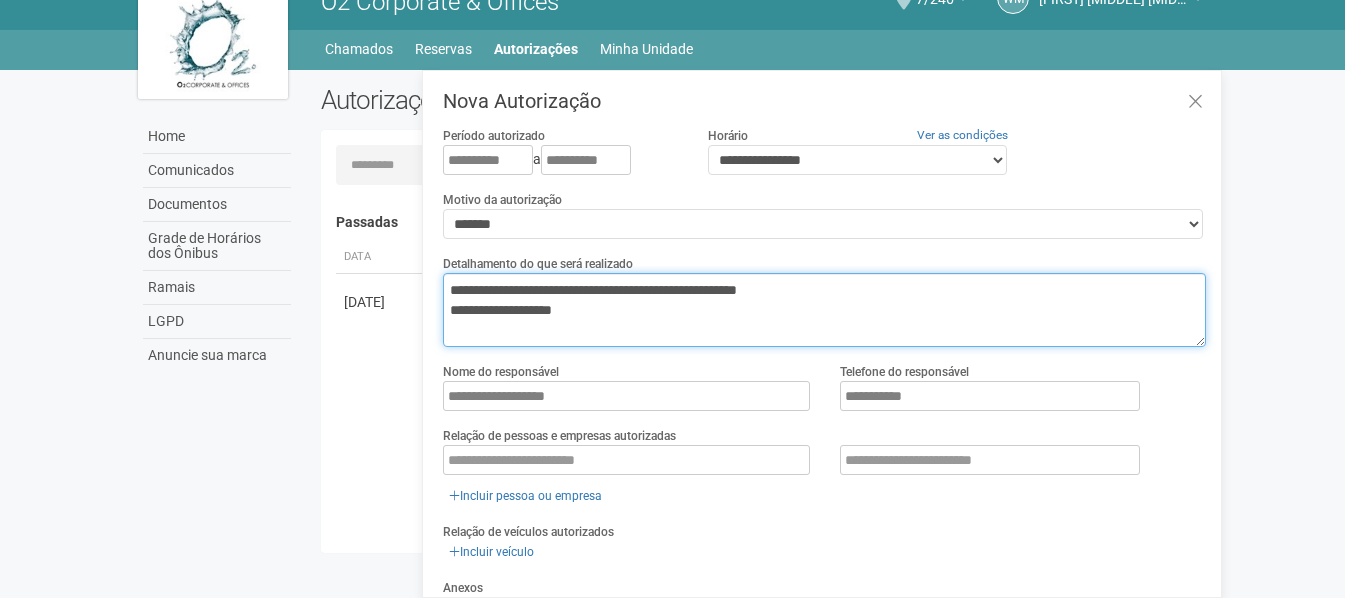 click on "[MASKED]" at bounding box center [824, 310] 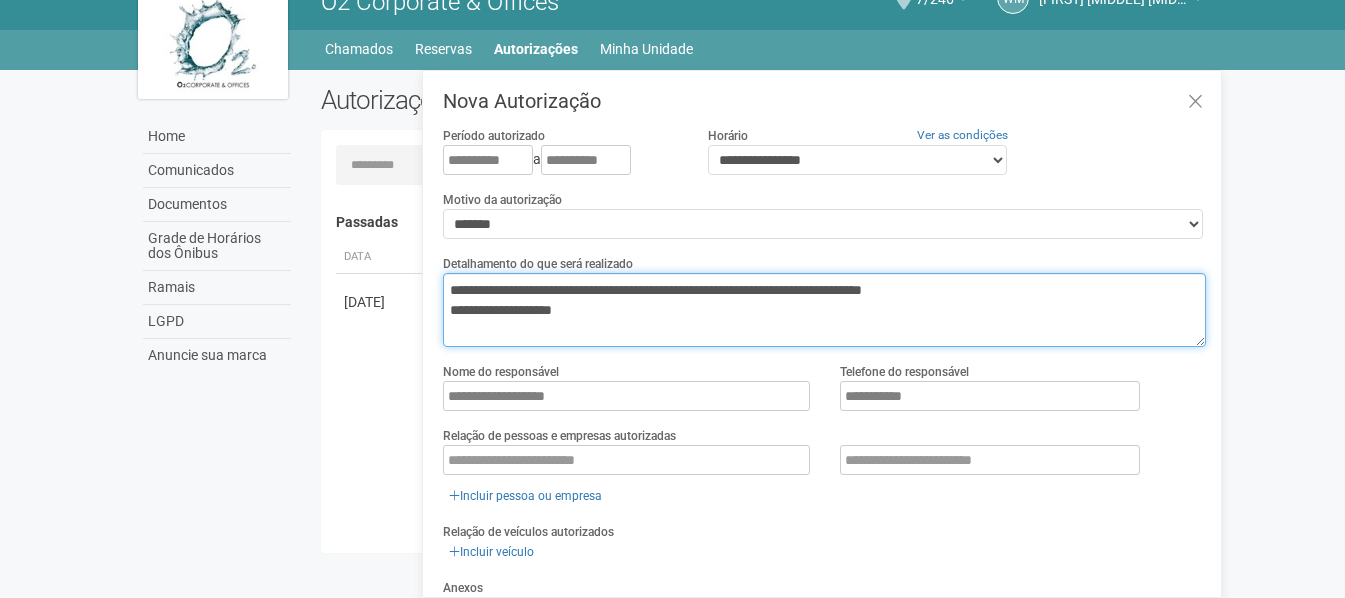 type on "**********" 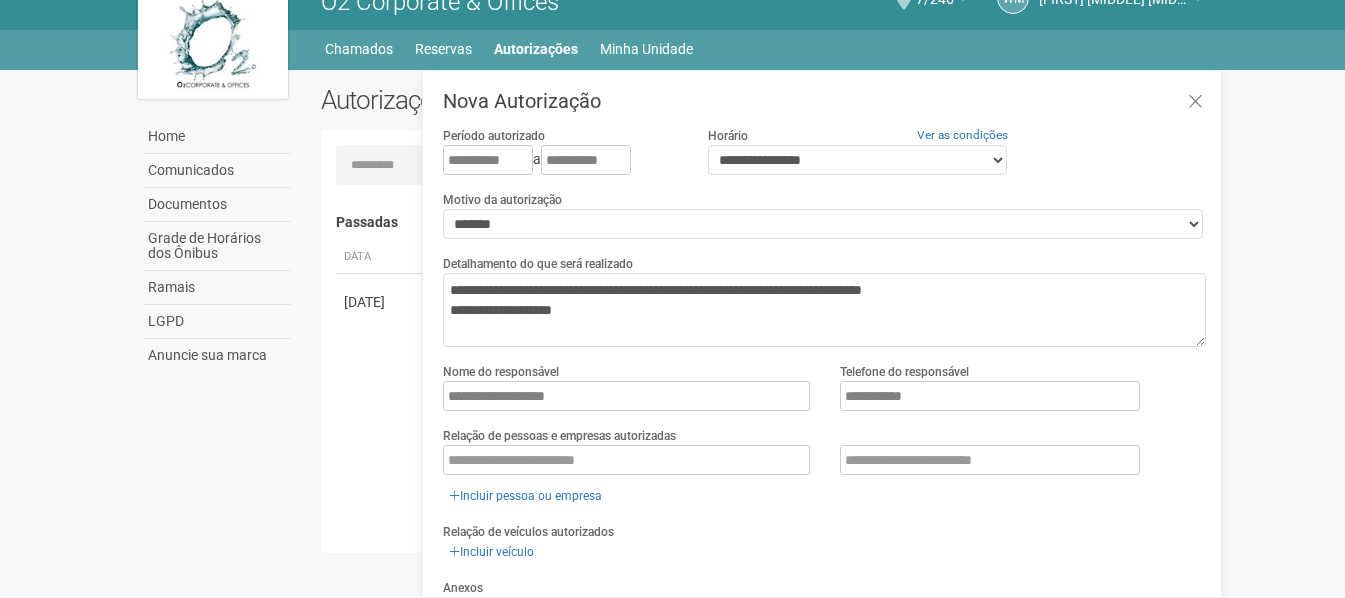 click on "**********" at bounding box center [824, 454] 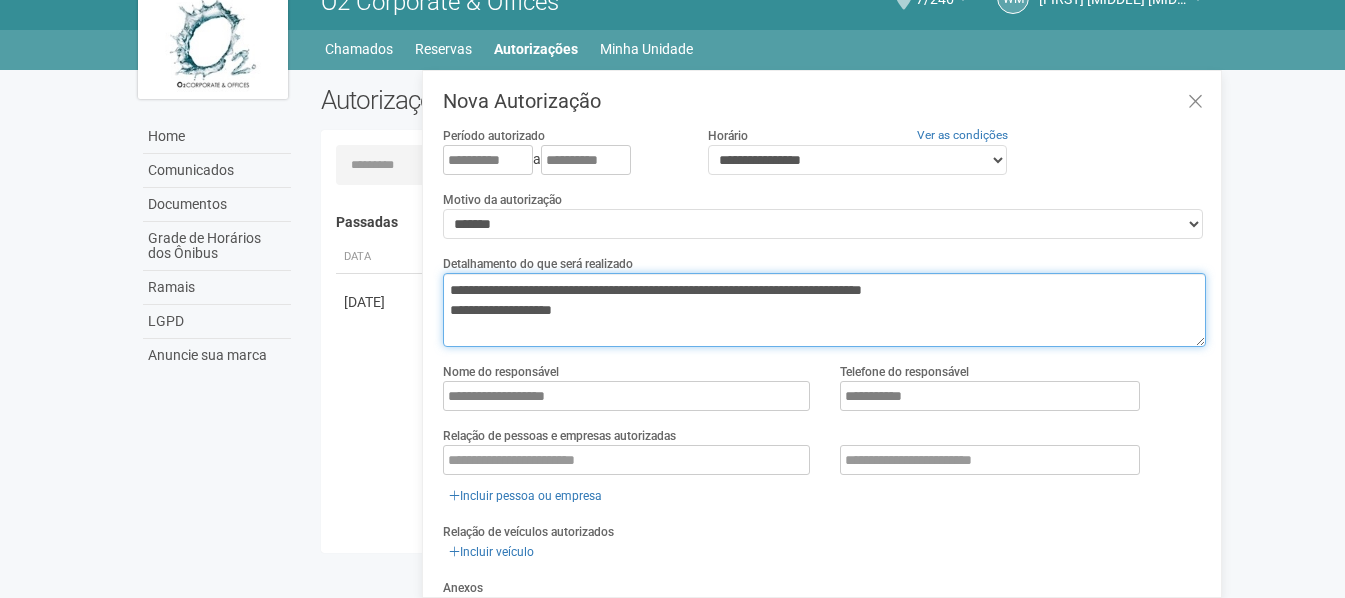 click on "**********" at bounding box center [824, 310] 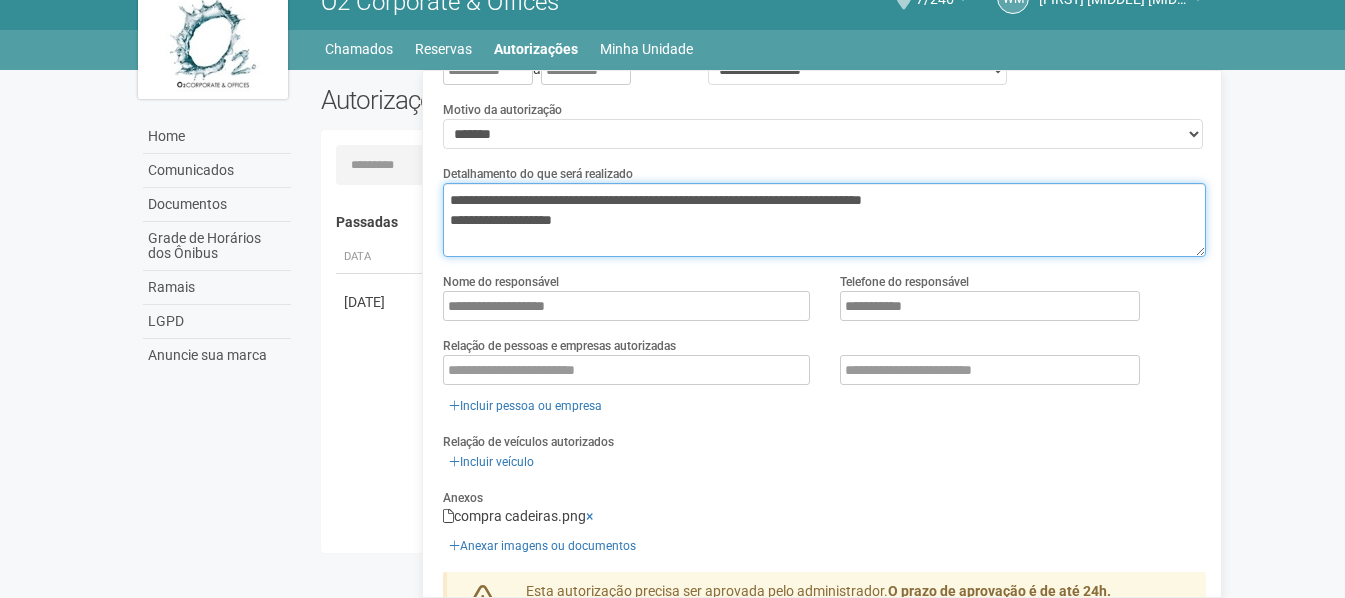 scroll, scrollTop: 200, scrollLeft: 0, axis: vertical 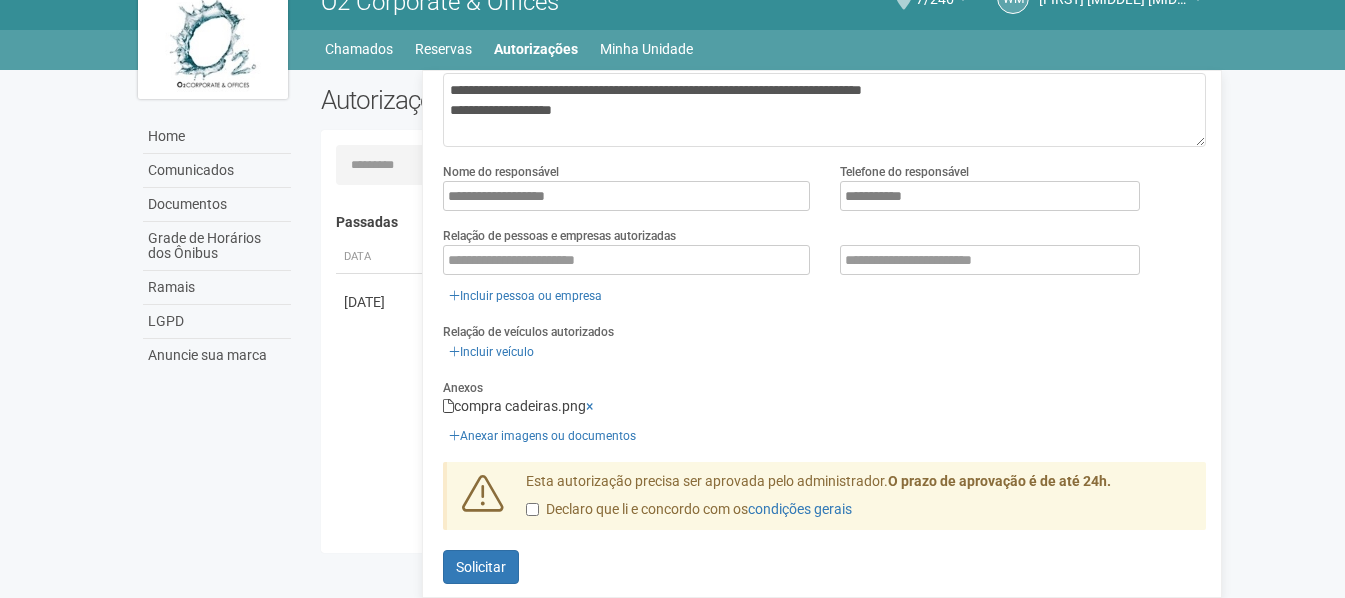 click on "Anexos
compra cadeiras.png
×
Anexar imagens ou documentos" at bounding box center [824, 412] 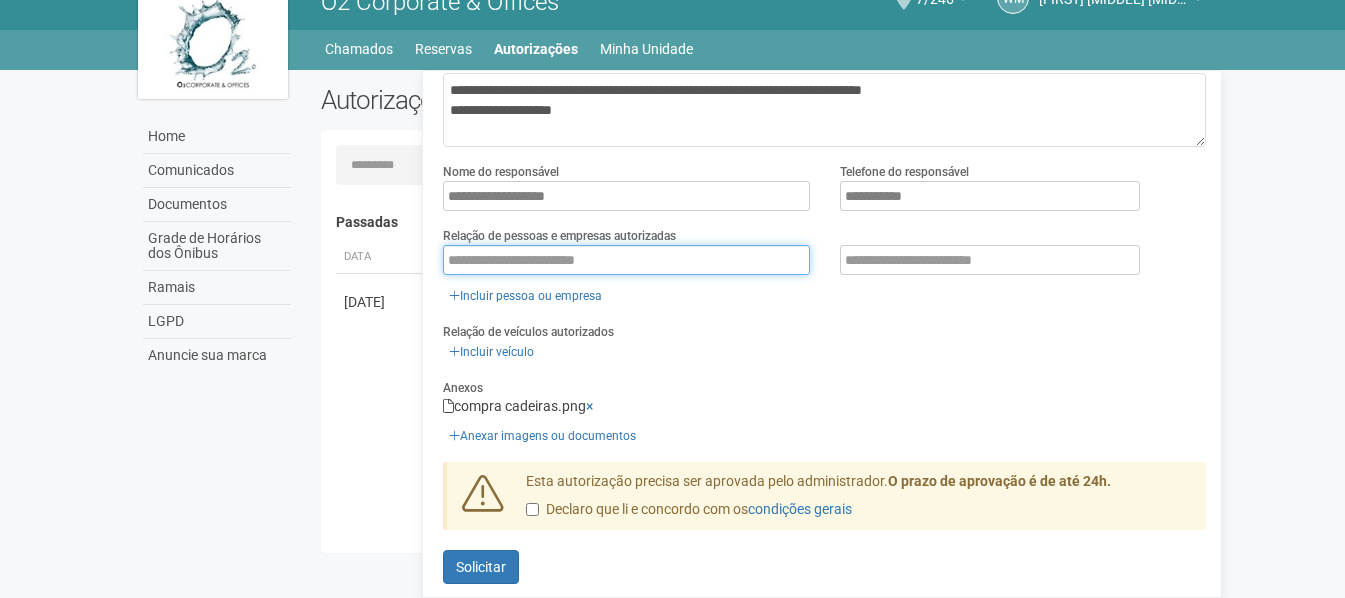 click at bounding box center [626, 260] 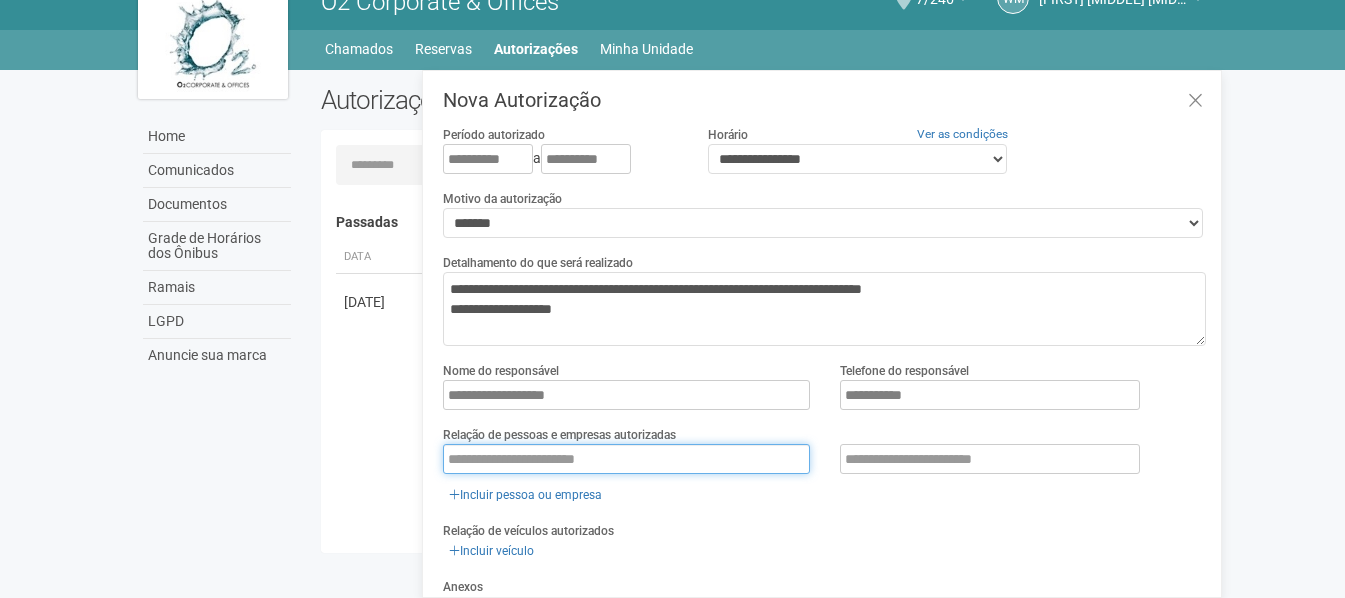 scroll, scrollTop: 0, scrollLeft: 0, axis: both 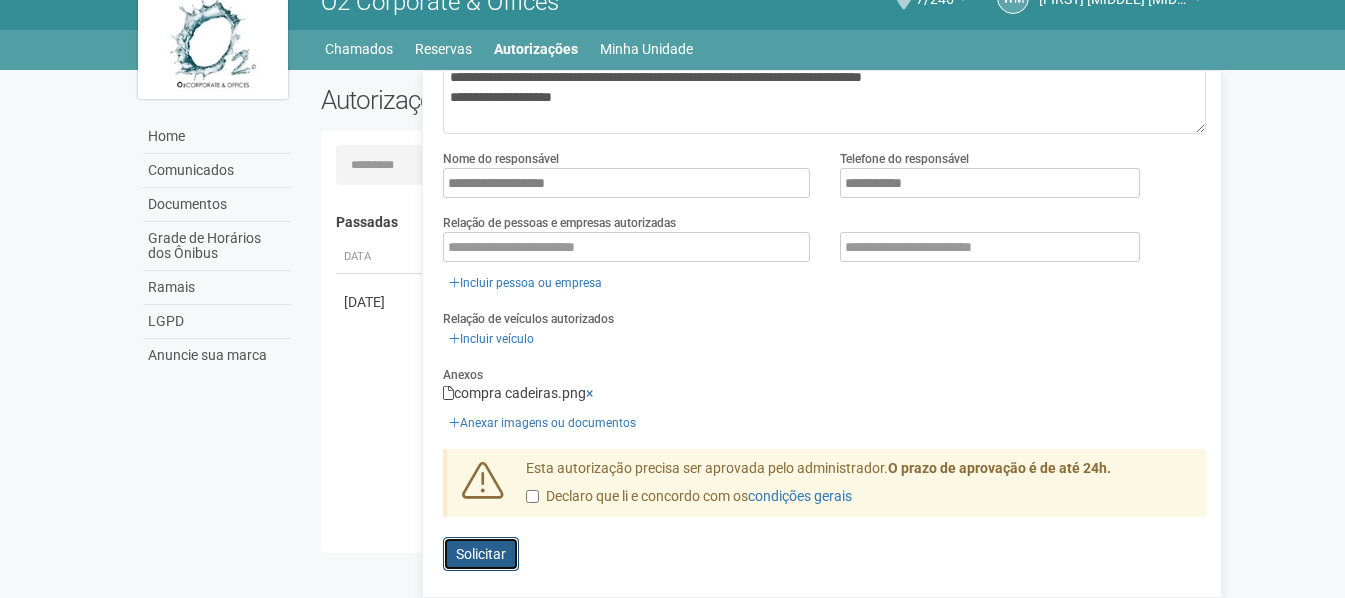 click on "Solicitar" at bounding box center [481, 554] 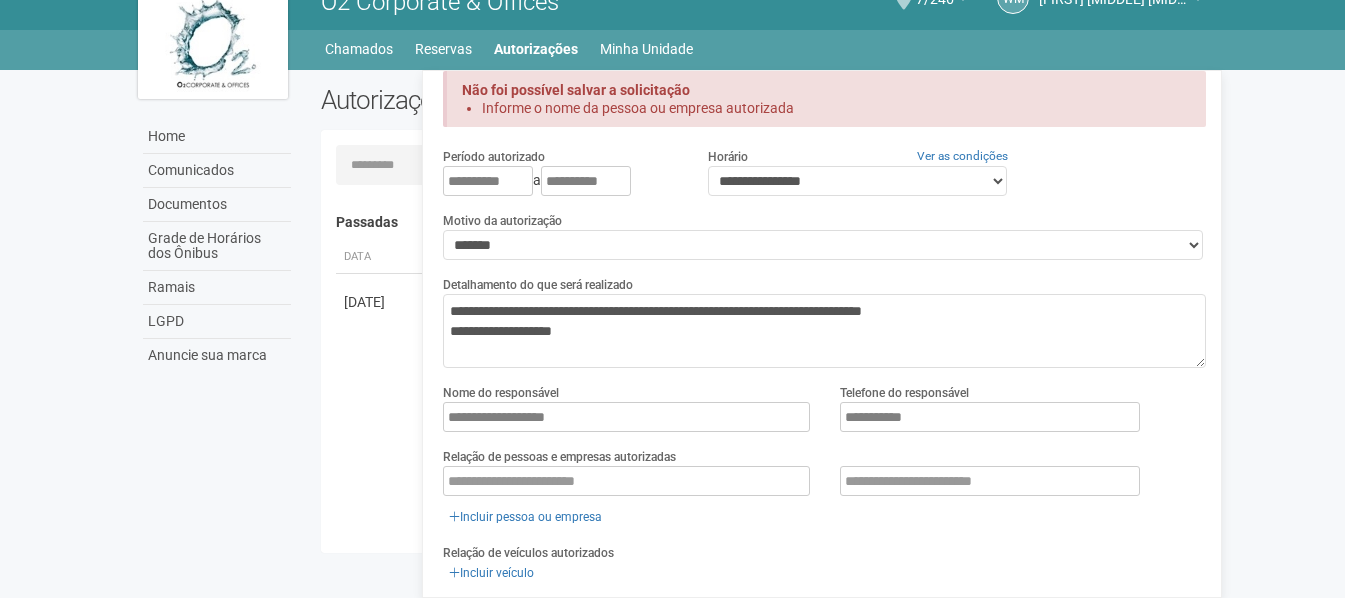 scroll, scrollTop: 155, scrollLeft: 0, axis: vertical 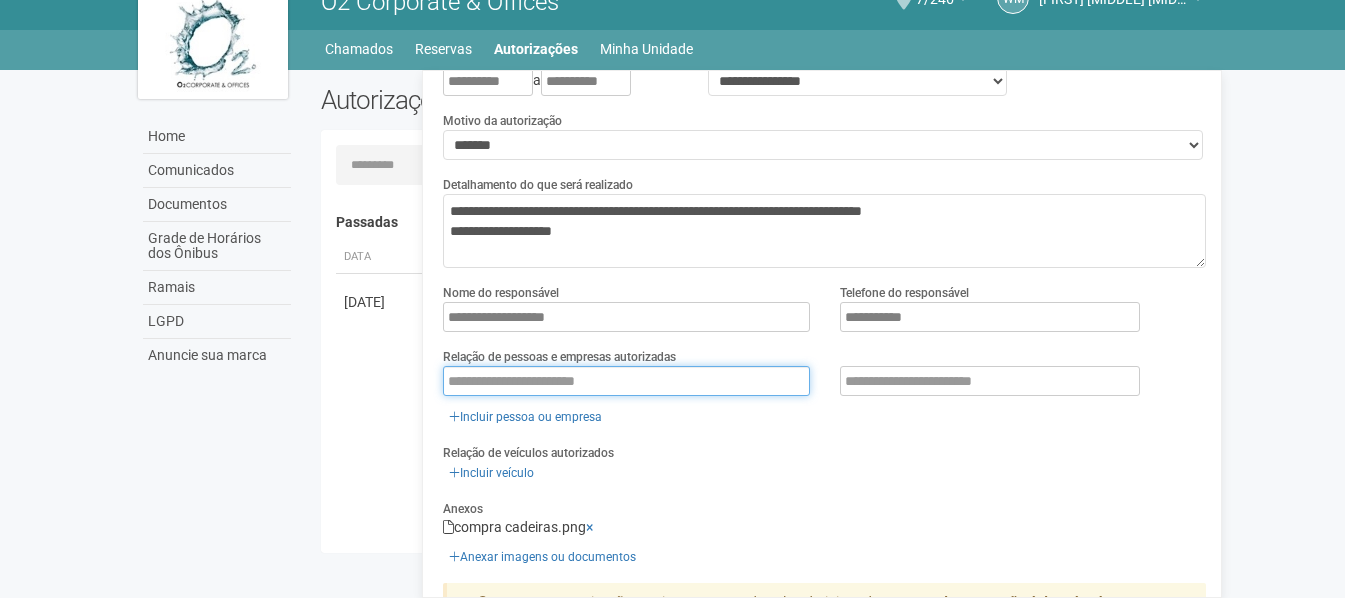 click at bounding box center (626, 381) 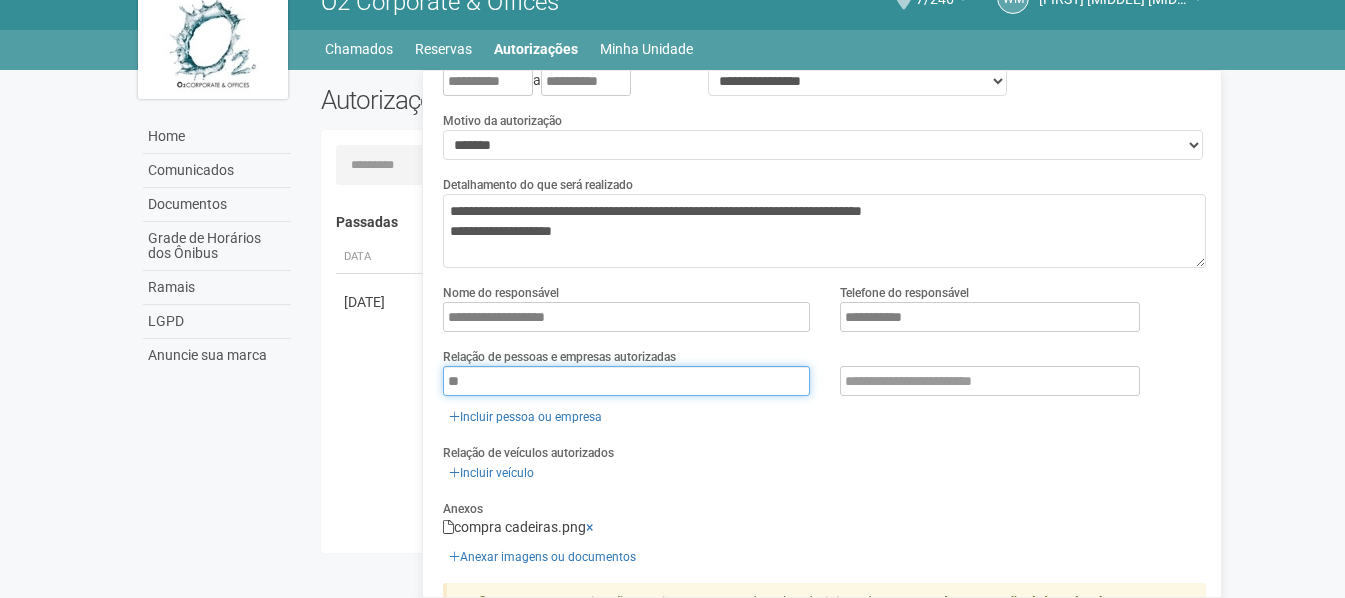 type on "*" 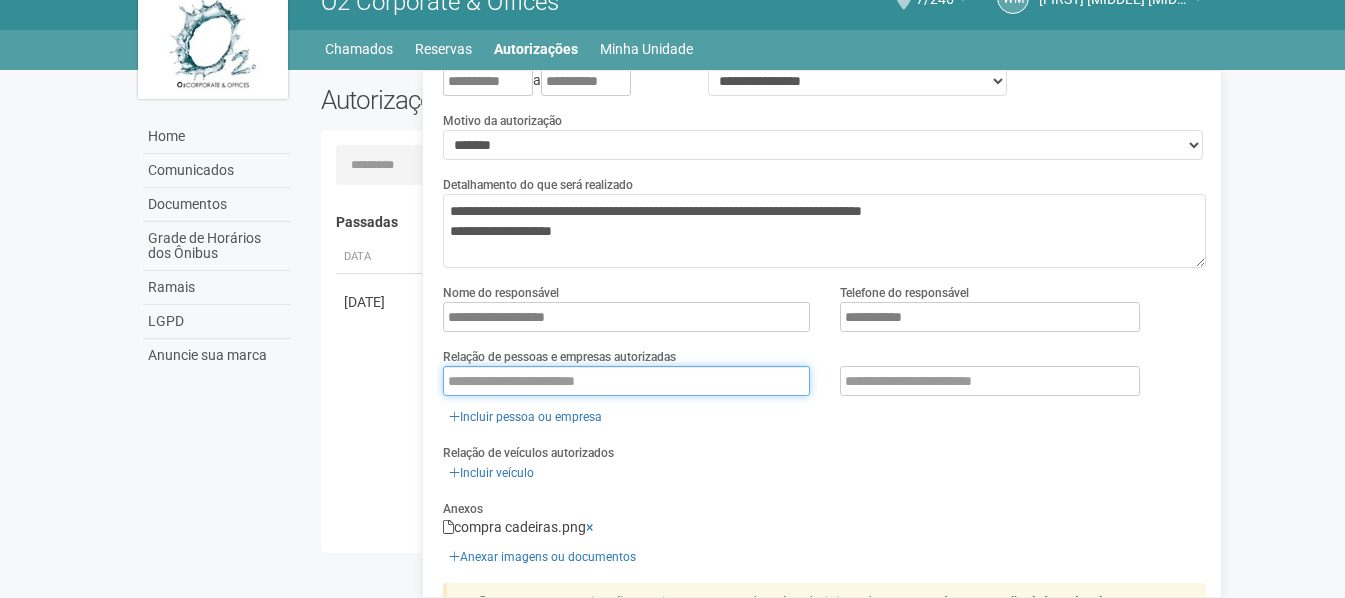 type on "*" 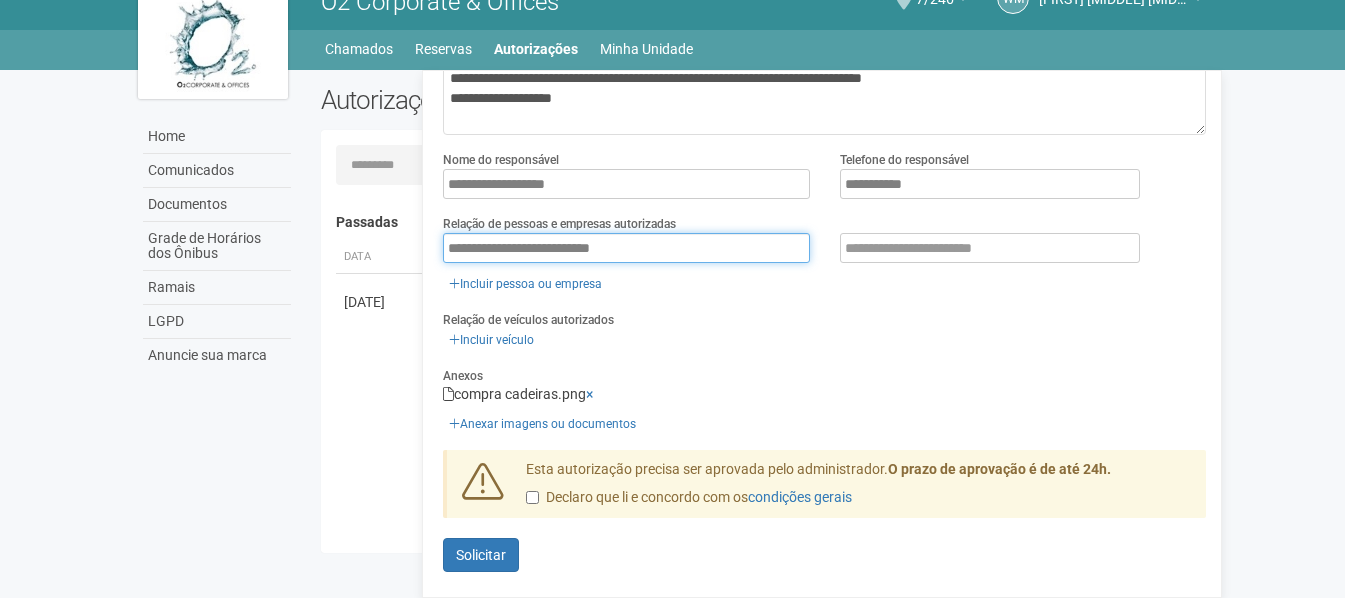 scroll, scrollTop: 289, scrollLeft: 0, axis: vertical 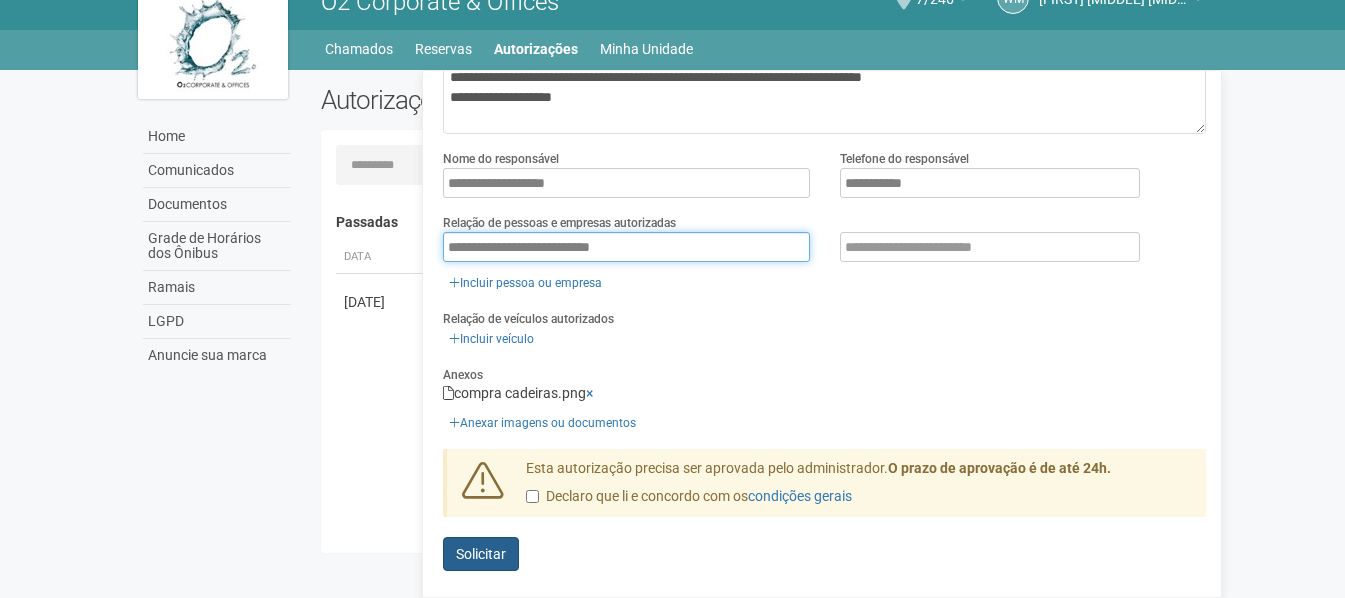 type on "**********" 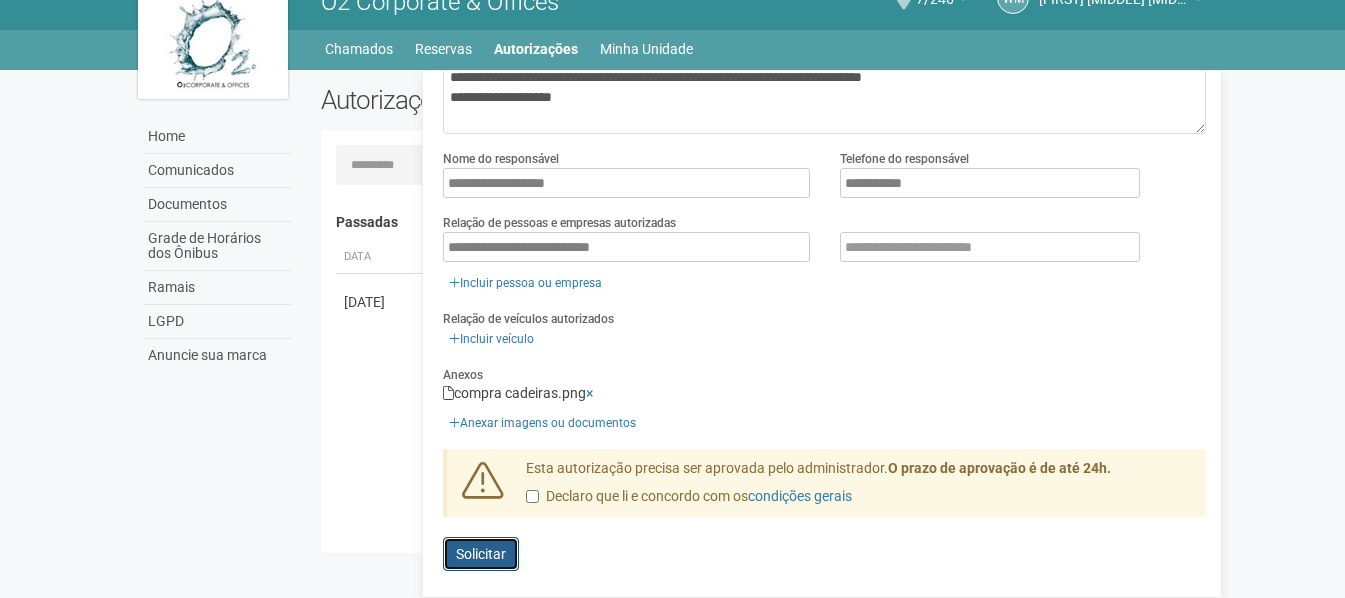 click on "Solicitar" at bounding box center (481, 554) 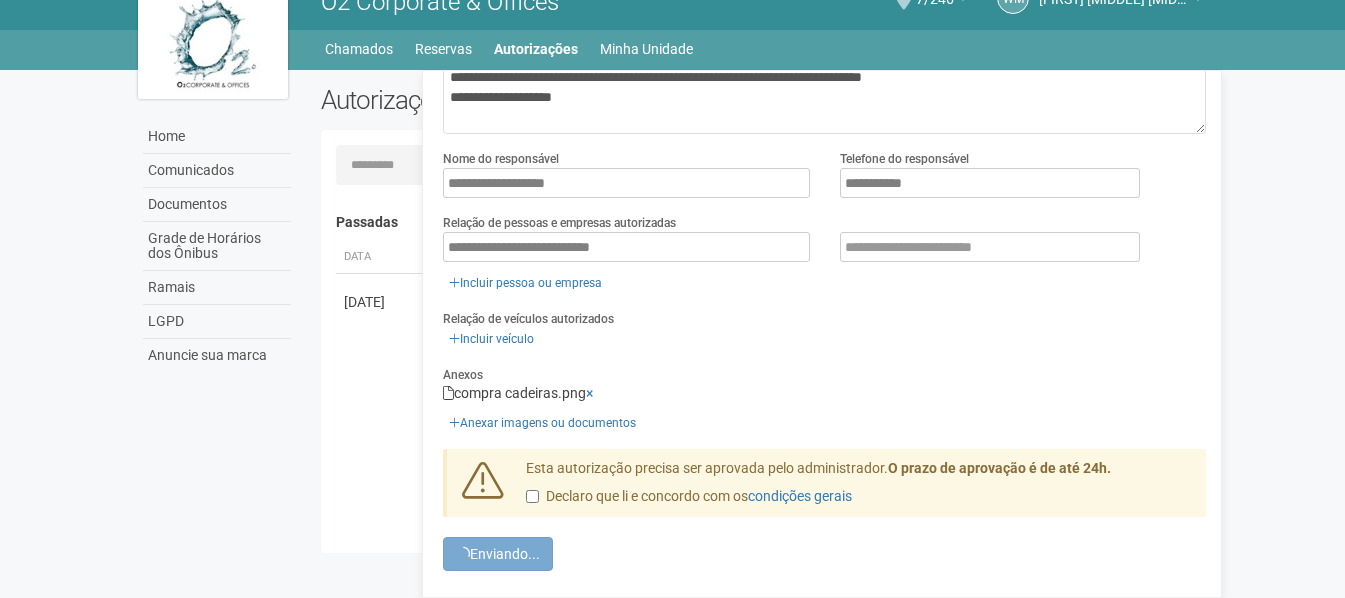 scroll, scrollTop: 0, scrollLeft: 0, axis: both 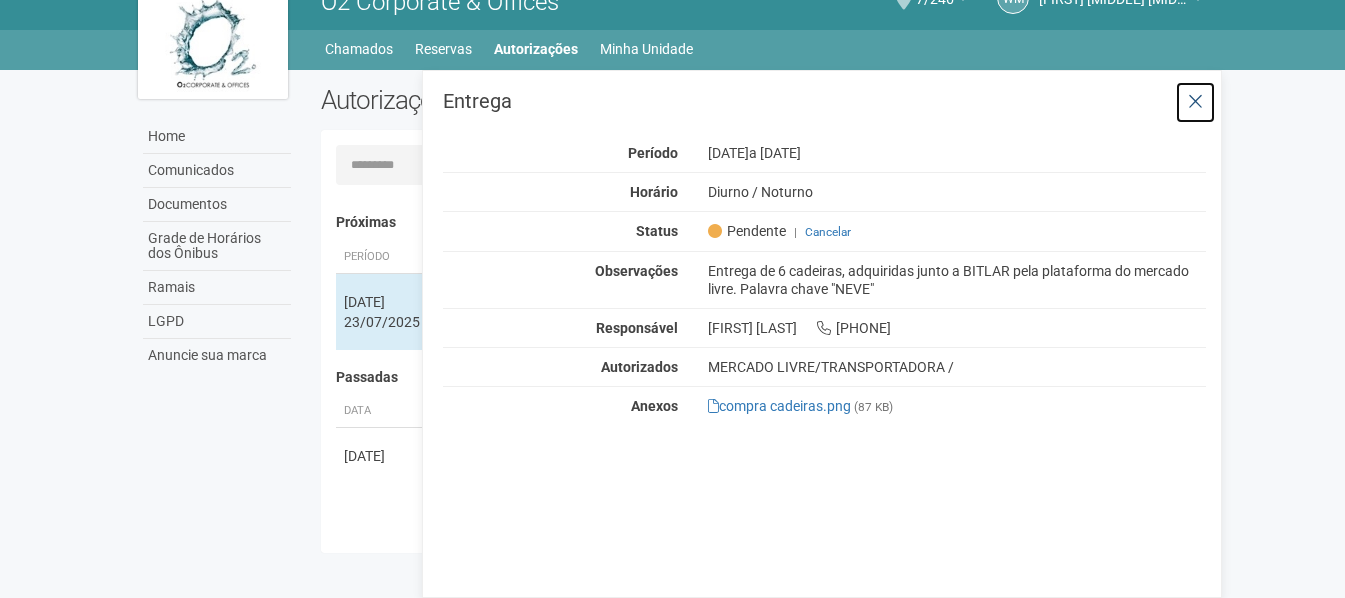 click at bounding box center [1195, 102] 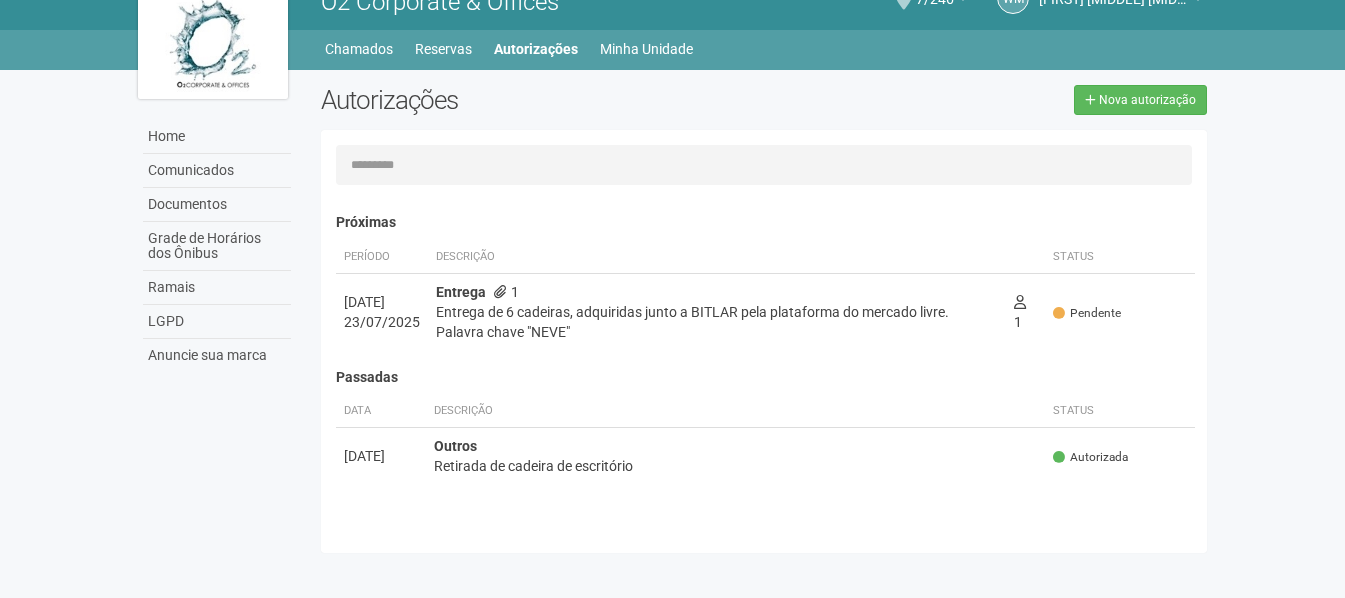 click on "Entrega
1
Entrega de 6 cadeiras, adquiridas junto a BITLAR pela plataforma do mercado livre.
Palavra chave "NEVE"" at bounding box center [717, 312] 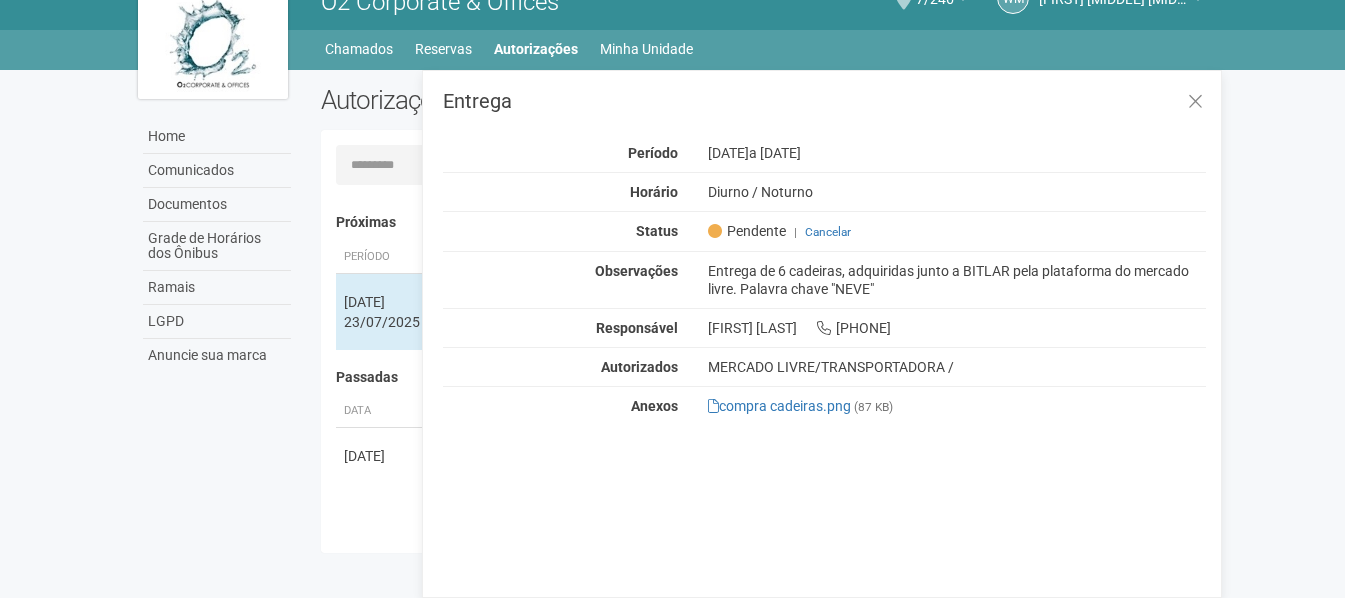 click on "Aguarde...
O2 Corporate & Offices
WM
[FIRST] [MIDDLE] [MIDDLE] [LAST]
[FIRST] [MIDDLE] [MIDDLE] [LAST]
[EMAIL]
Meu perfil
Alterar senha
Sair
7/246
Você está na unidade
7/246
Ir para a unidade
Home
Home
Comunicados
Documentos
Grade de Horários dos Ônibus
Ramais
LGPD
Anuncie sua marca
1" at bounding box center (672, 268) 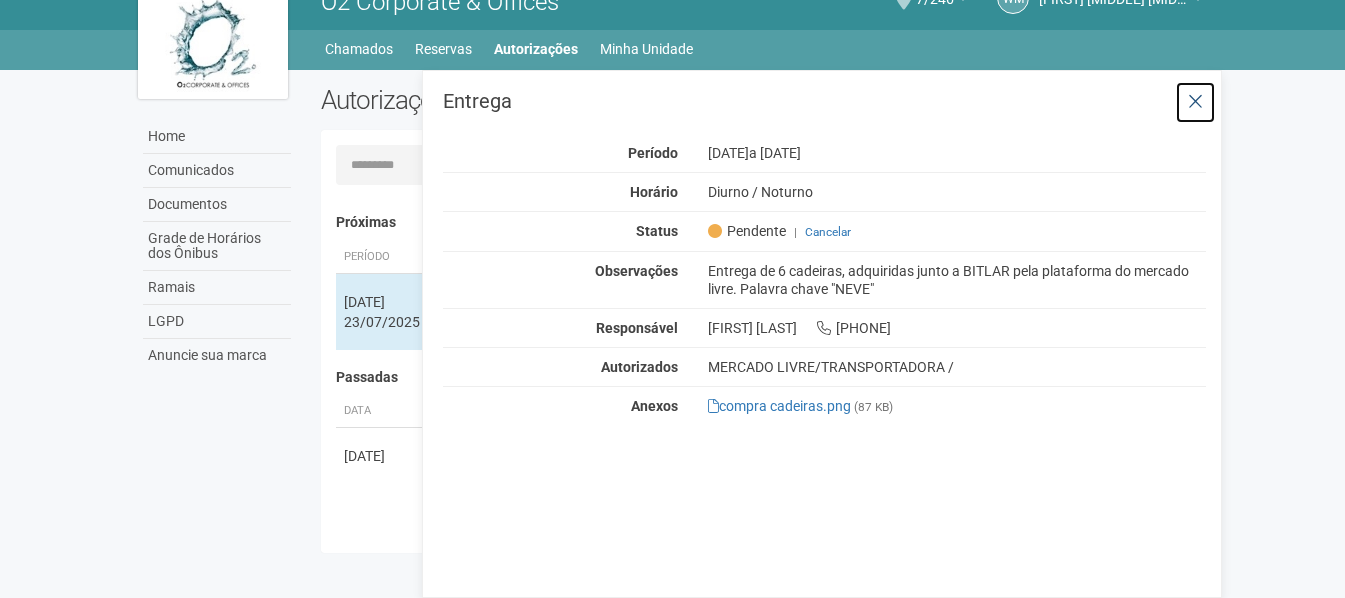 click at bounding box center (1195, 102) 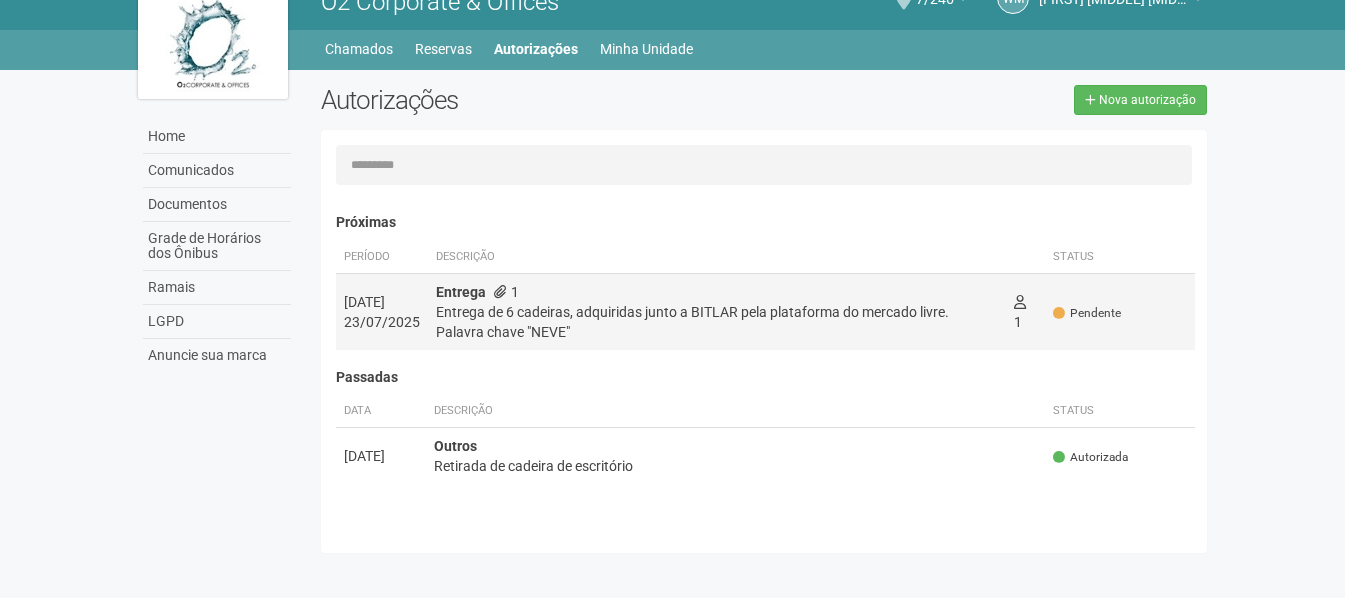 click on "[DATE]" at bounding box center [382, 302] 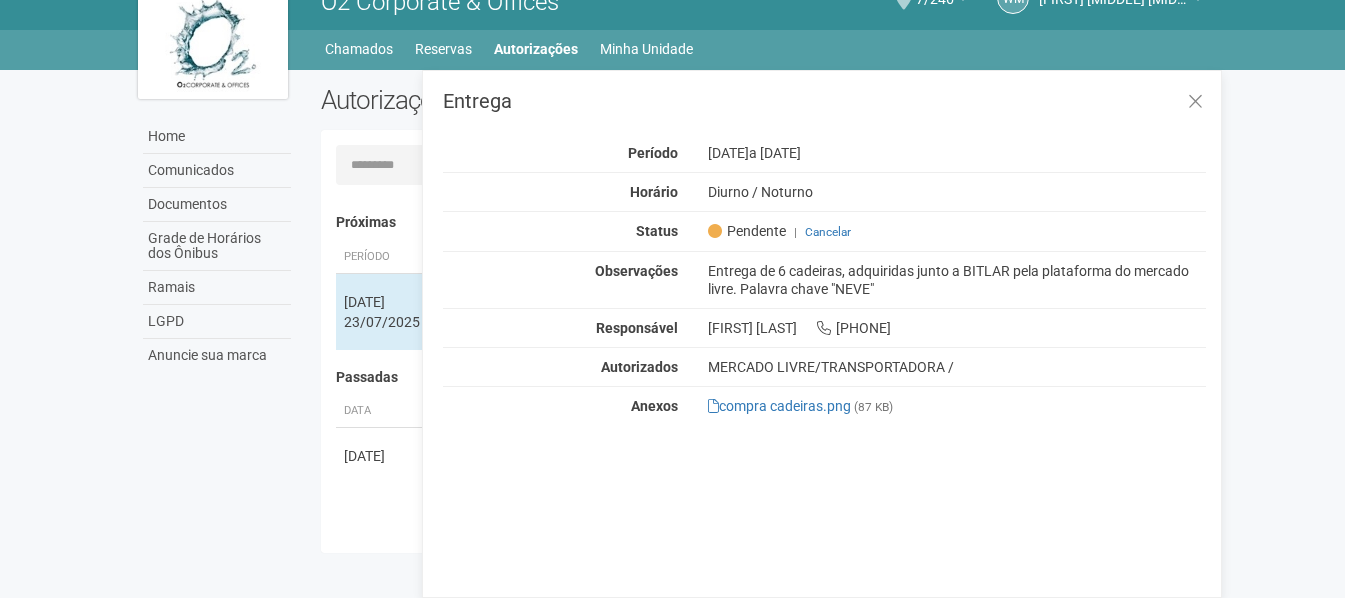 click on "Aguarde...
O2 Corporate & Offices
WM
[FIRST] [MIDDLE] [MIDDLE] [LAST]
[FIRST] [MIDDLE] [MIDDLE] [LAST]
[EMAIL]
Meu perfil
Alterar senha
Sair
7/246
Você está na unidade
7/246
Ir para a unidade
Home
Home
Comunicados
Documentos
Grade de Horários dos Ônibus
Ramais
LGPD
Anuncie sua marca
1" at bounding box center [672, 268] 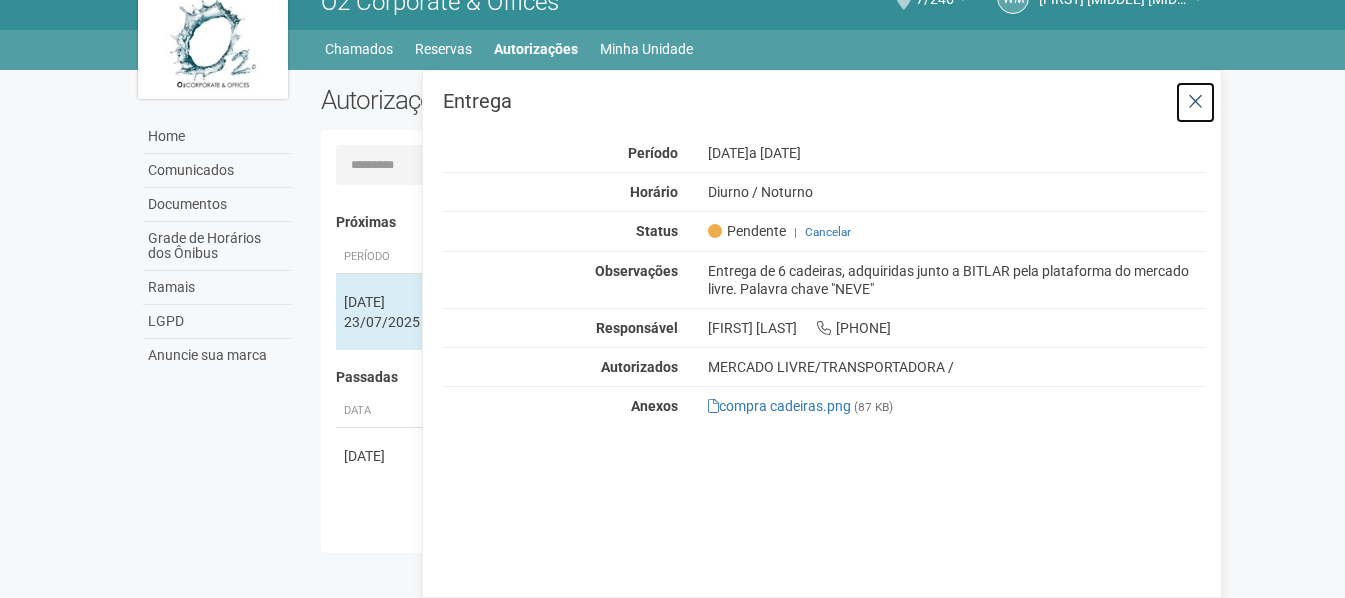 click at bounding box center [1195, 102] 